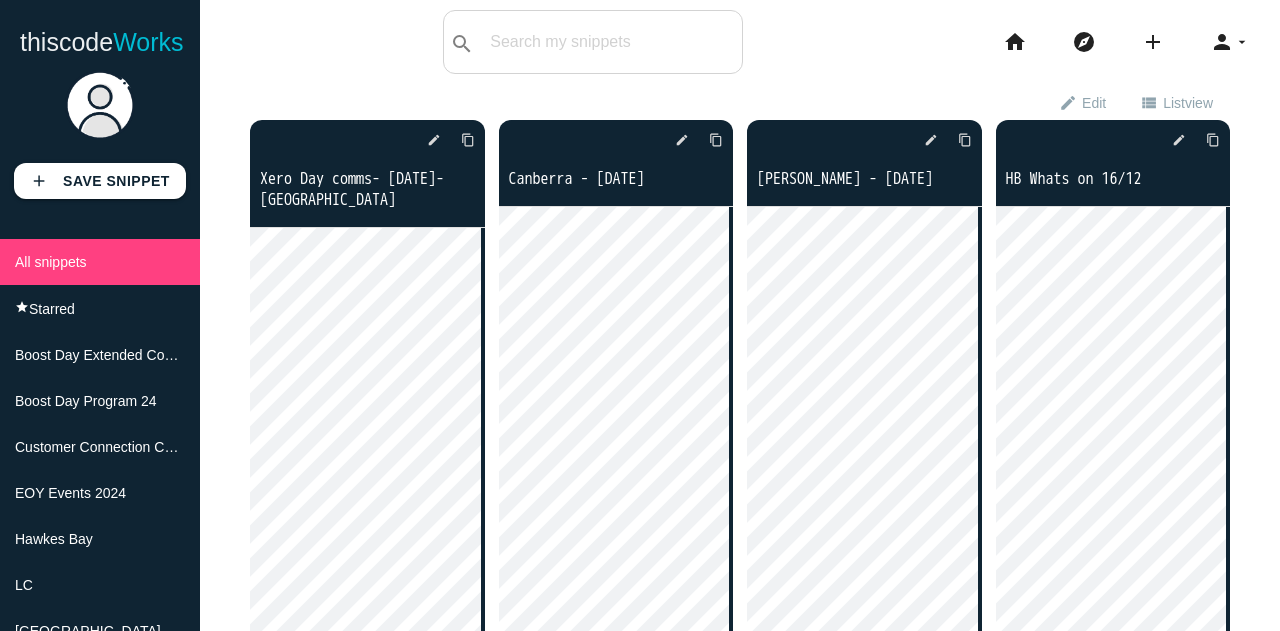 scroll, scrollTop: 0, scrollLeft: 0, axis: both 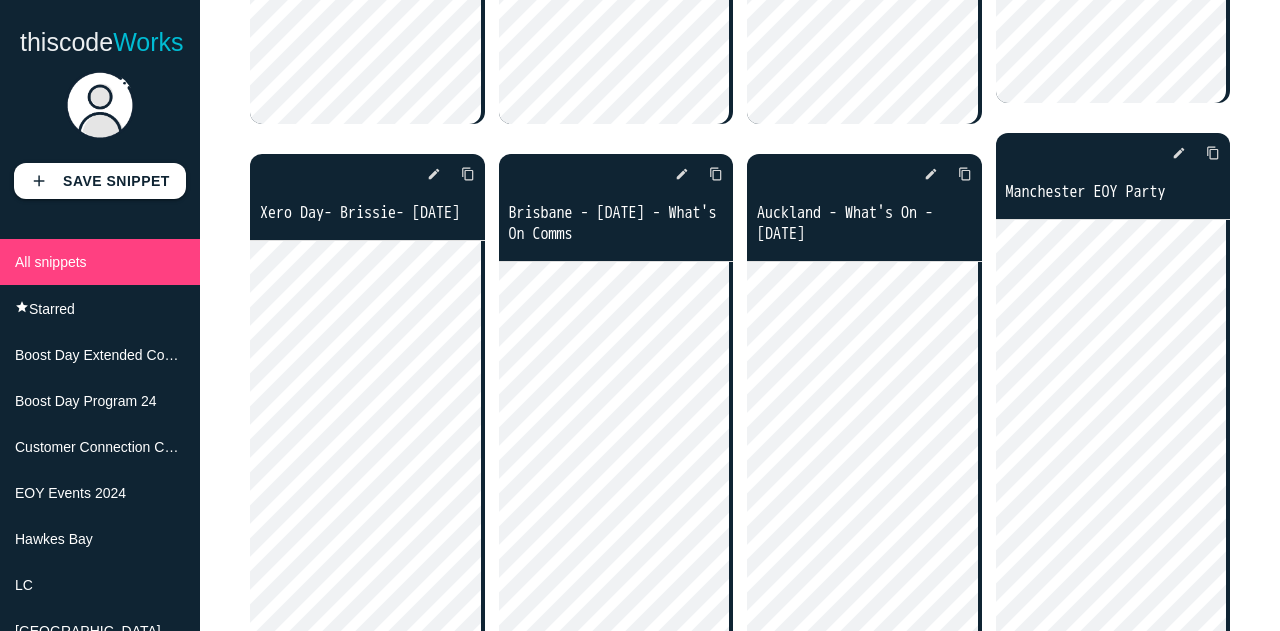 click on "exit_to_app Exit edit mode
edit Edit
view_list List  view
view_module Grid  view
check_box_outline_blank
indeterminate_check_box
delete Delete
expand_more
Add to Collection
Boost Day Extended Comms 24
Boost Day Program 24
Customer Connection Comms
EOY Events 2024
Hawkes Bay
LC delete {" at bounding box center (740, 15382) 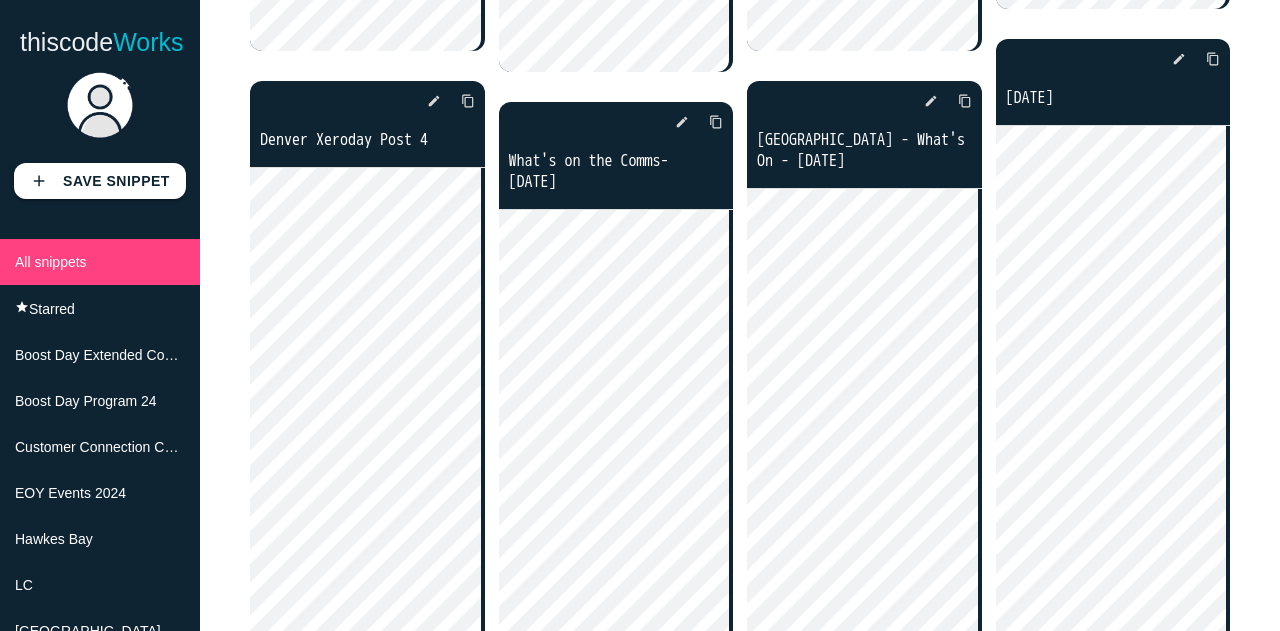 scroll, scrollTop: 5180, scrollLeft: 0, axis: vertical 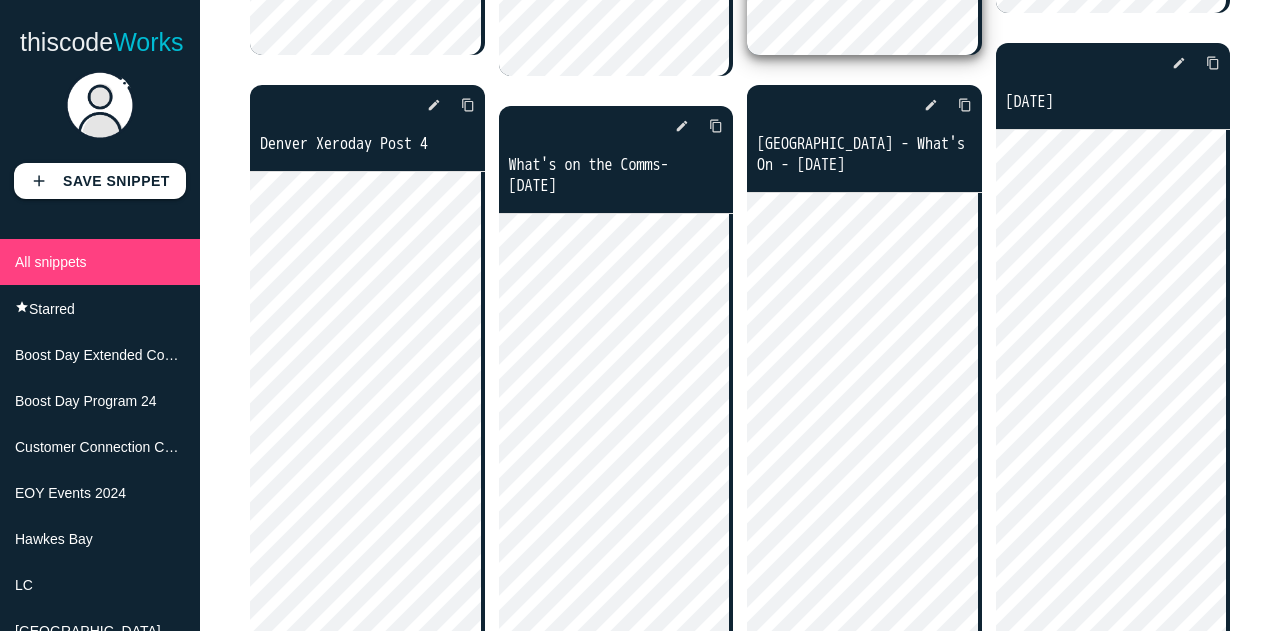 click on "edit" at bounding box center [931, -633] 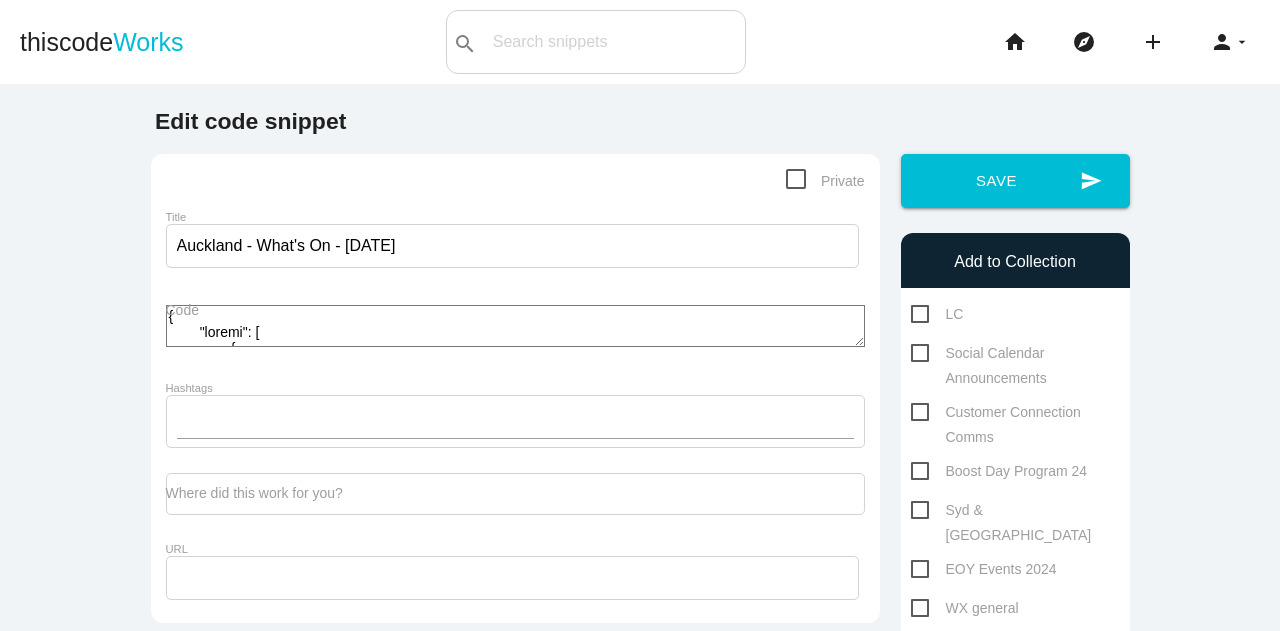 scroll, scrollTop: 0, scrollLeft: 0, axis: both 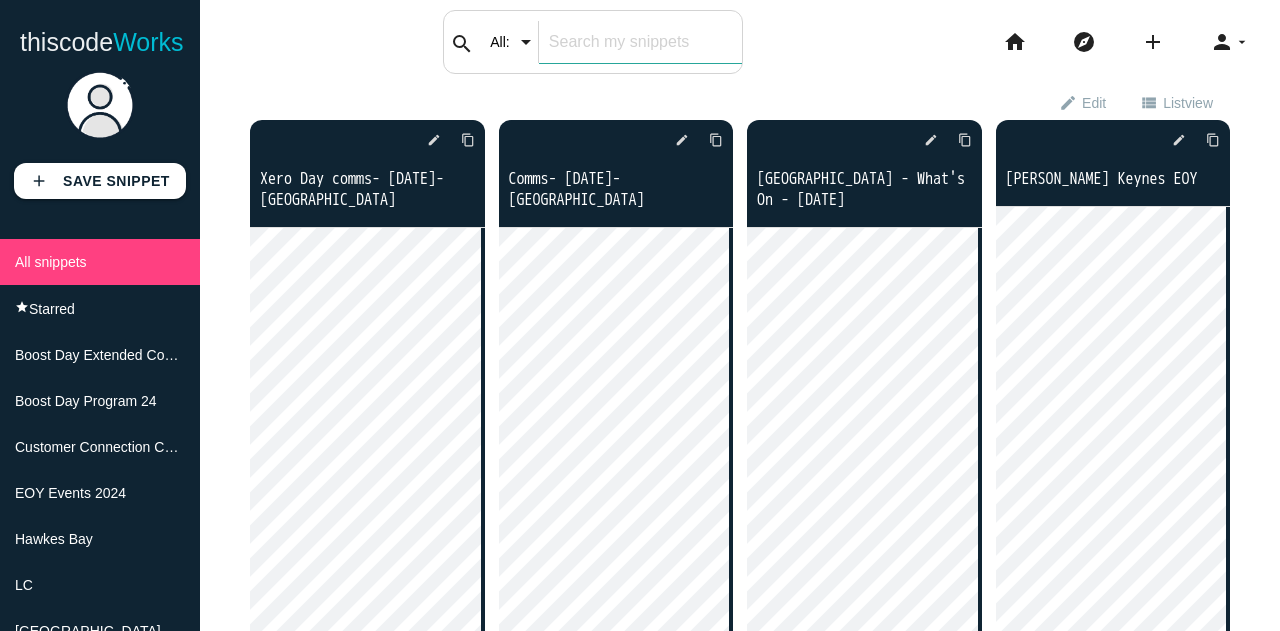 click at bounding box center [640, 42] 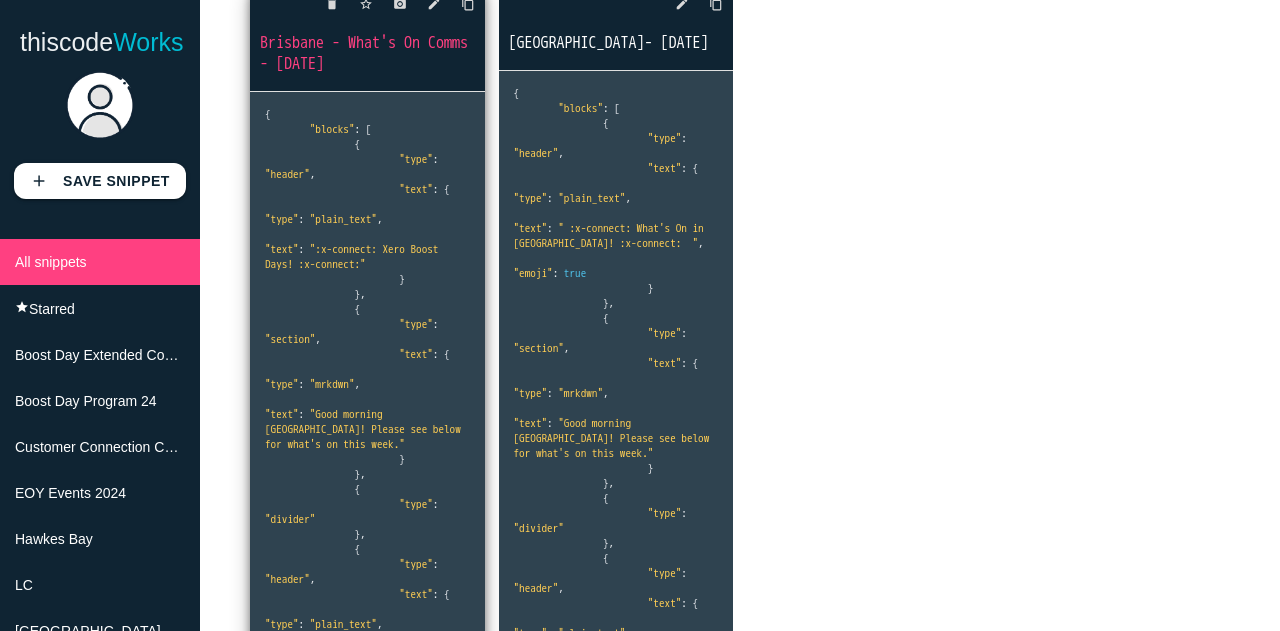 scroll, scrollTop: 0, scrollLeft: 0, axis: both 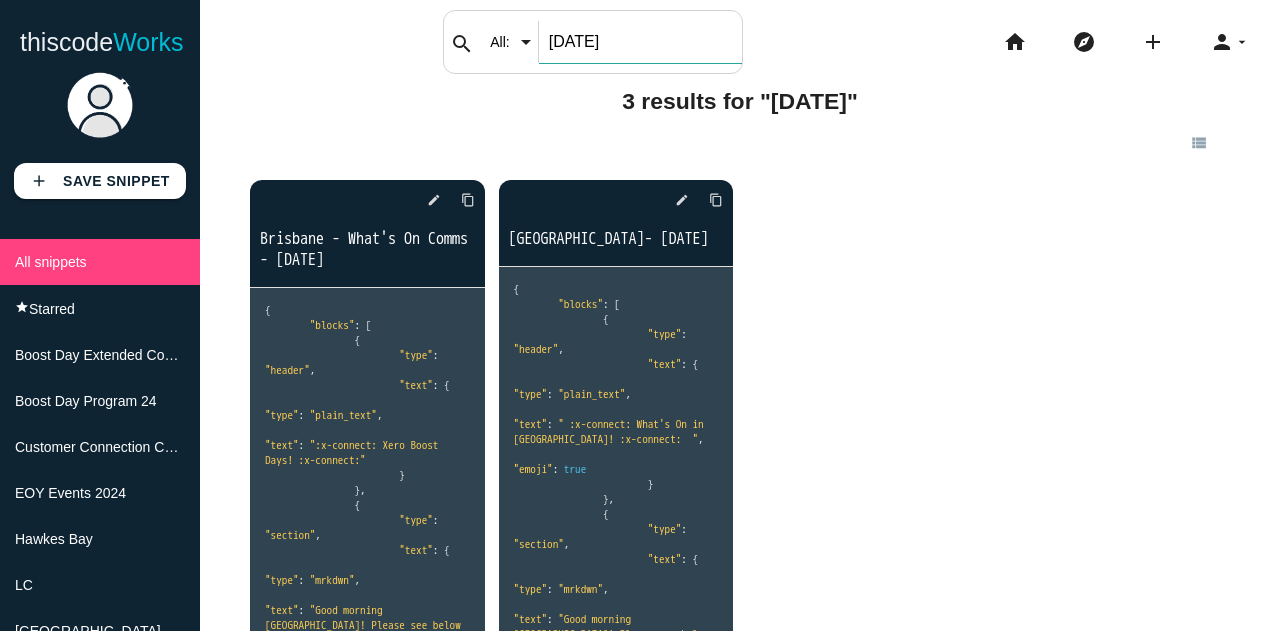 click on "27th june" at bounding box center (640, 42) 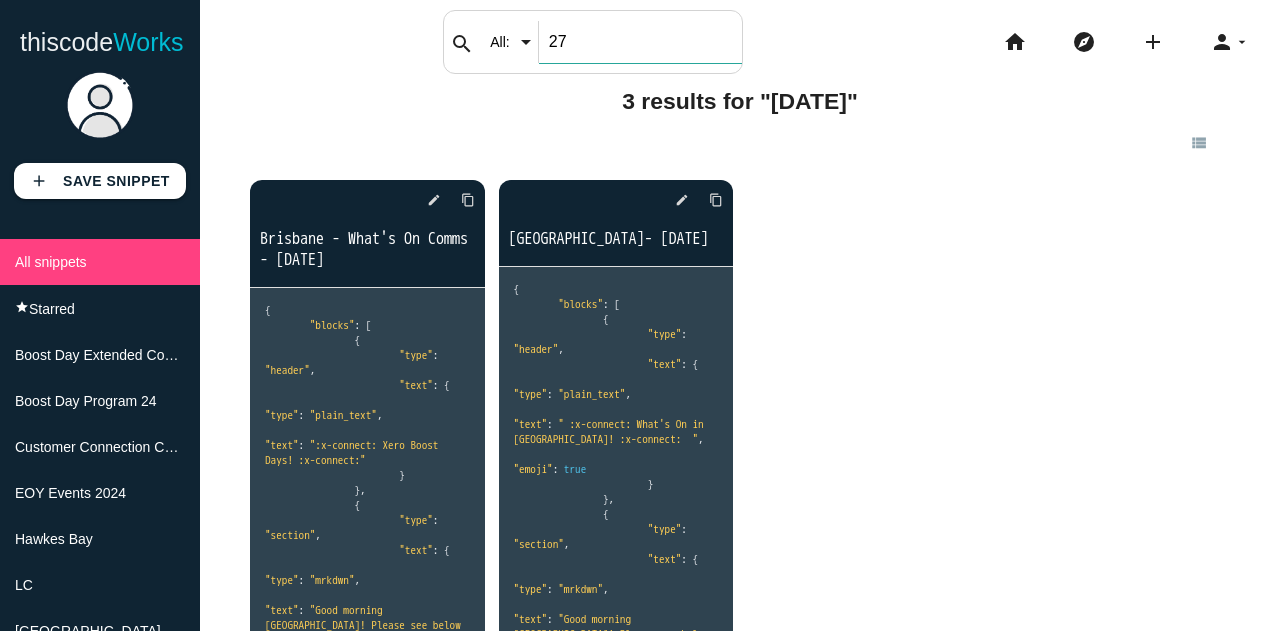 type on "2" 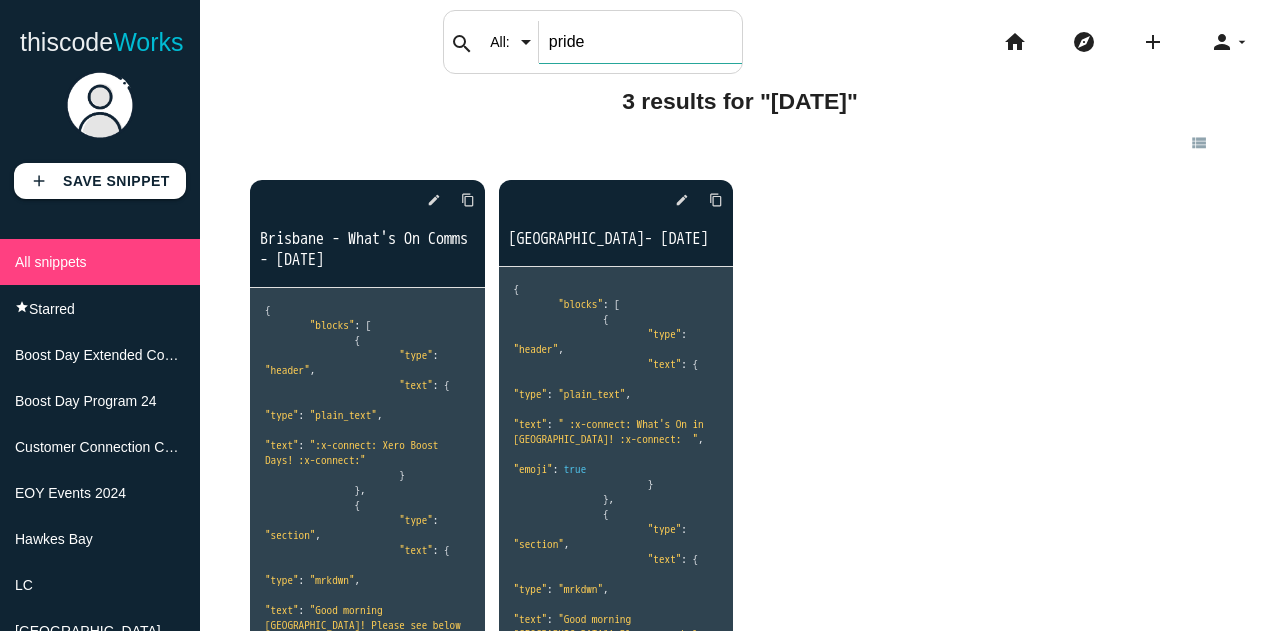 type on "pride" 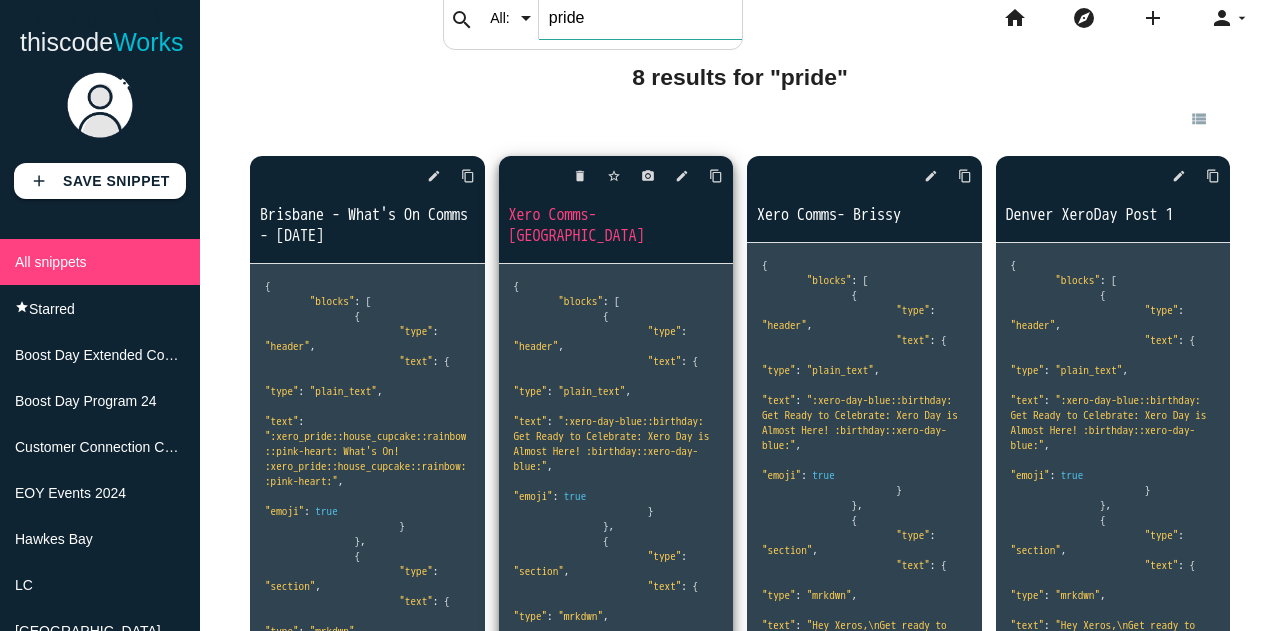 scroll, scrollTop: 0, scrollLeft: 0, axis: both 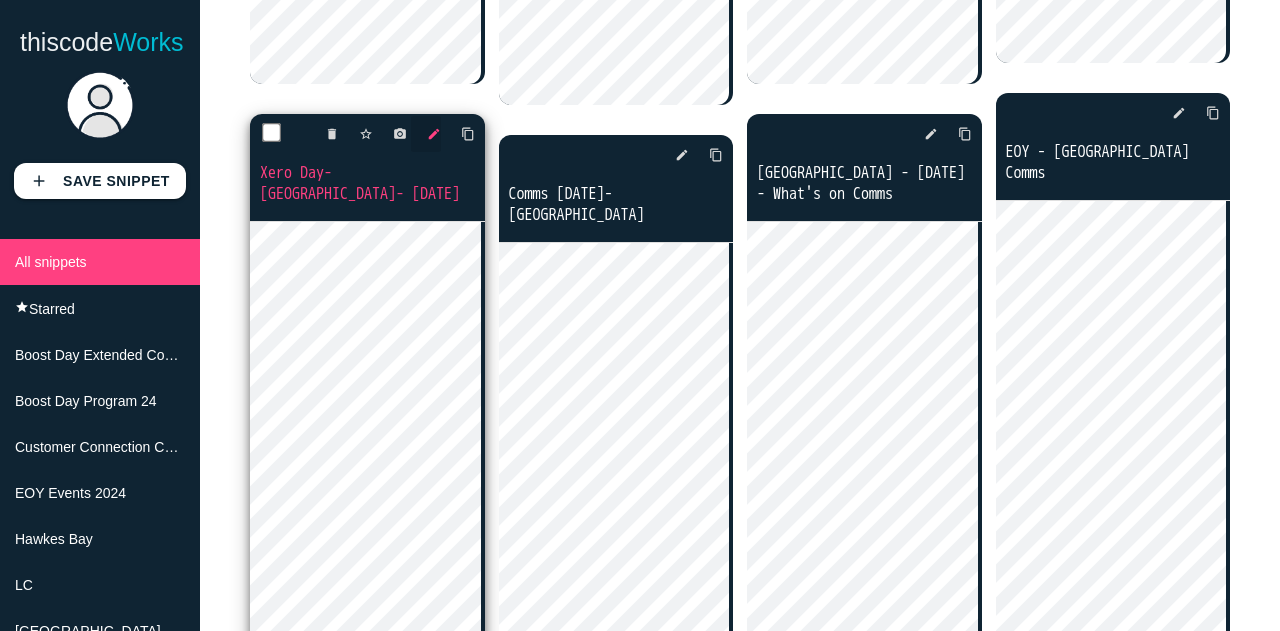 click on "edit" at bounding box center (434, 134) 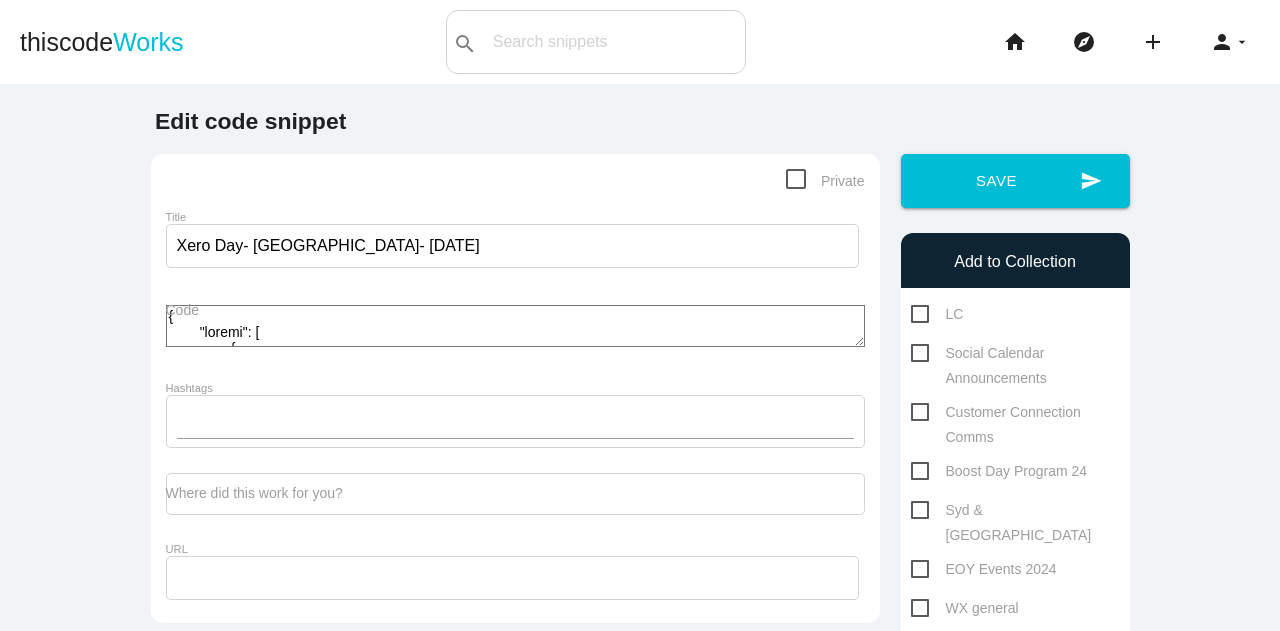 scroll, scrollTop: 0, scrollLeft: 0, axis: both 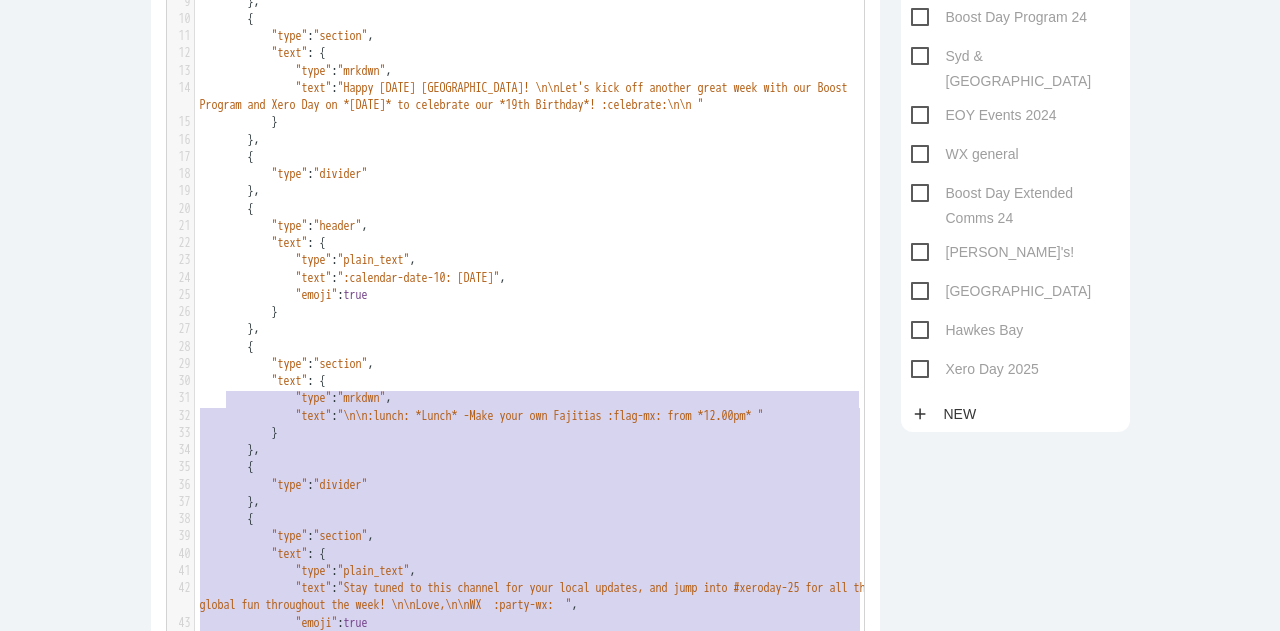 type on "{
"blocks": [
{
"type": "header",
"text": {
"type": "plain_text",
"text": ":xero-day-white: What's on this week! :xero-day-white:"
}
},
{
"type": "section",
"text": {
"type": "mrkdwn",
"text": "Happy Monday Canberra! \n\nLet's kick off another great week with our Boost Program and Xero Day on *Thursday* to celebrate our *19th Birthday*! :celebrate:\n\n "
}
},
{
"type": "divider"
},
{
"type": "header",
"text": {
"type": "plain_text",
"text": ":calendar-date-10: Thursday, 10th July",
"emoji": true
}
},
{
"type": "section",
"text": {
"type": "mrkdwn",
"text": "\n\n:lunch: *Lunch* -Make your own Fajitias :flag-mx: from *12.00pm* "
}
},
{
"type": "divider"
},
{
"type": "section",
"text": {
"type": "plain_text",
"text": "Stay tuned to this channel for your local updates, and jump into #xeroday-25 for all the global fun throughout the week! \n\nLove,\n\nWX  :party-wx:  ",
"emoji": true
}
..." 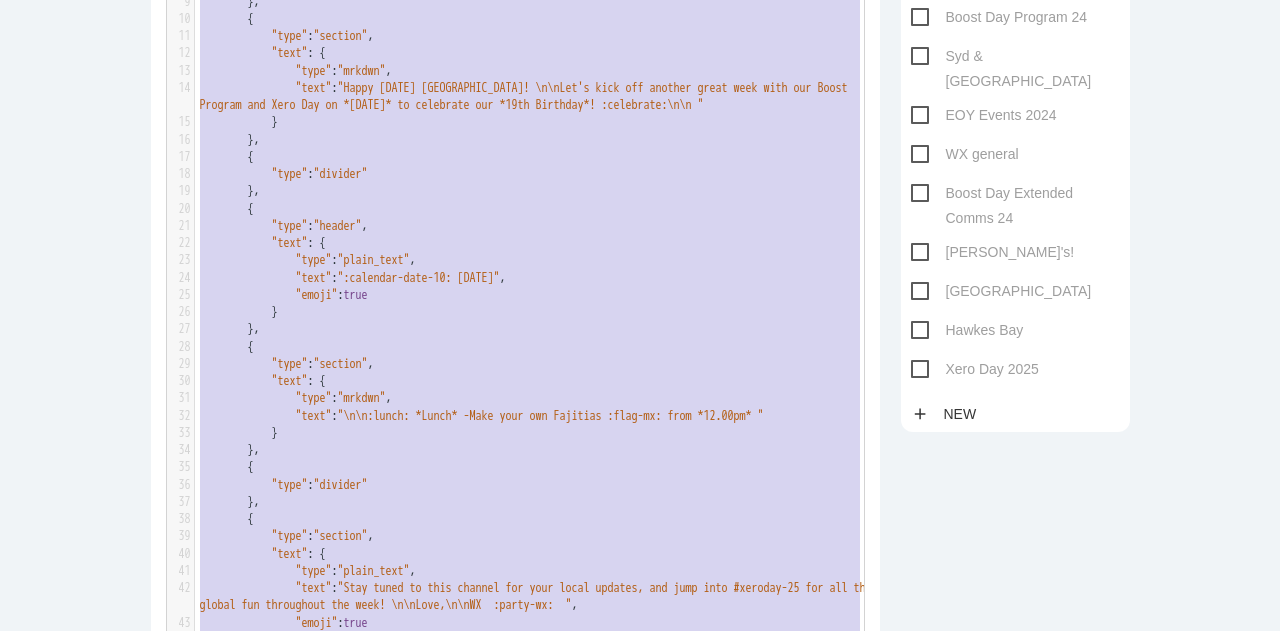 scroll, scrollTop: 0, scrollLeft: 0, axis: both 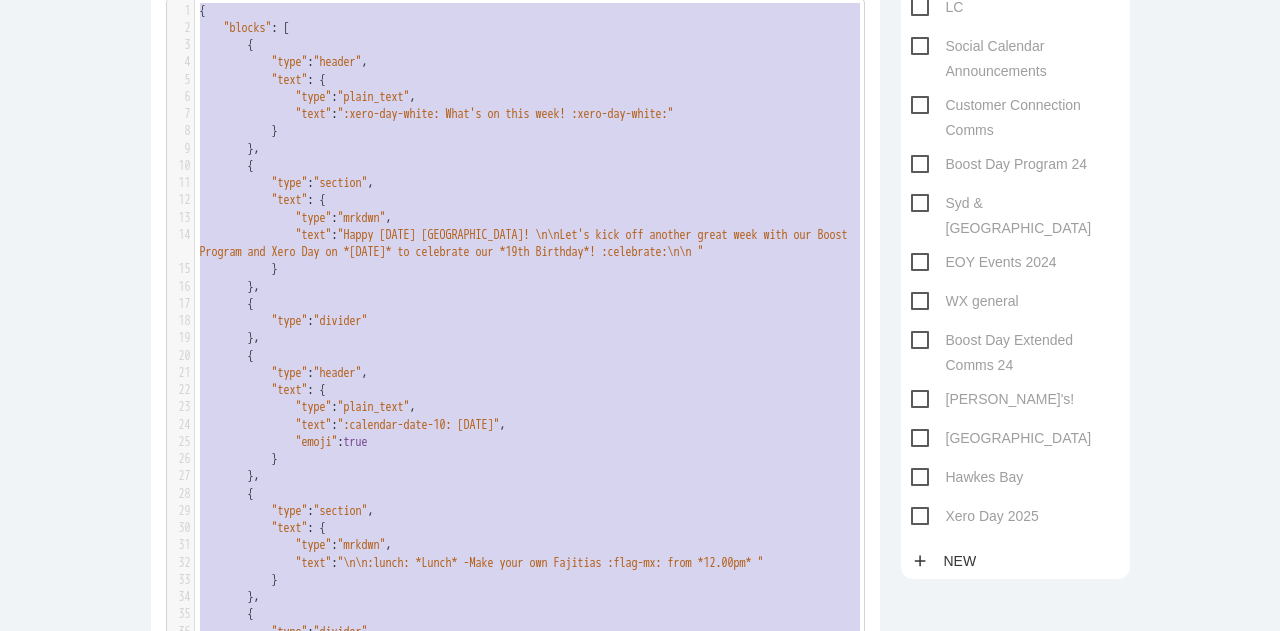 drag, startPoint x: 322, startPoint y: 297, endPoint x: 282, endPoint y: -89, distance: 388.06702 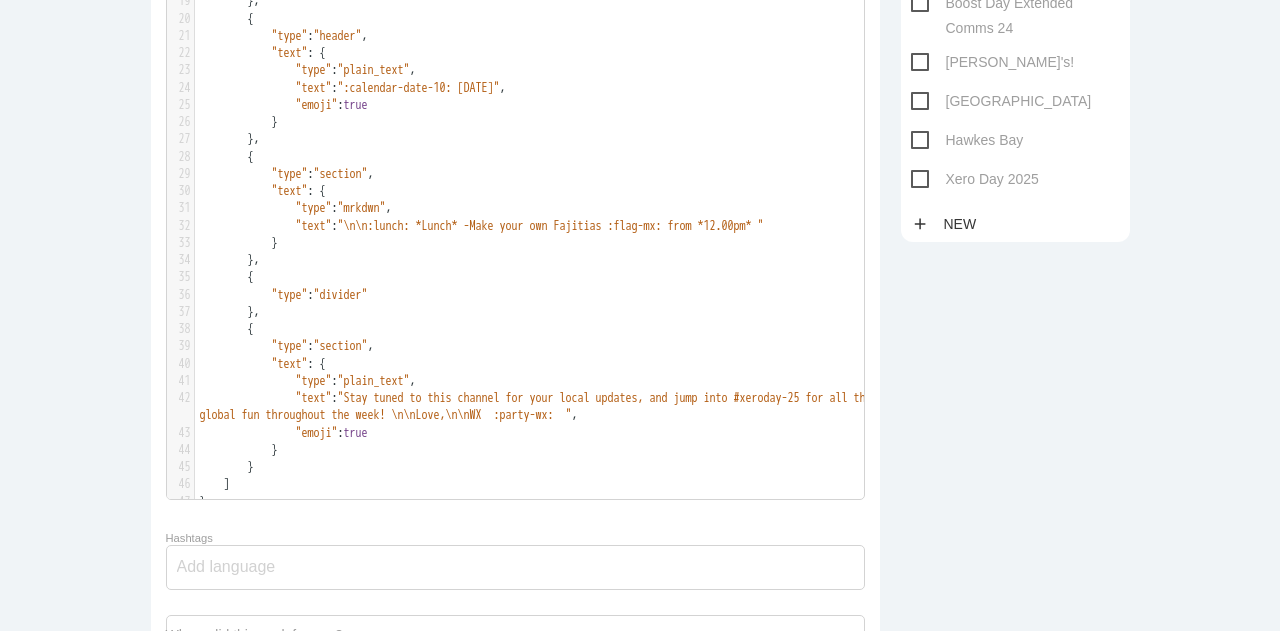 scroll, scrollTop: 667, scrollLeft: 0, axis: vertical 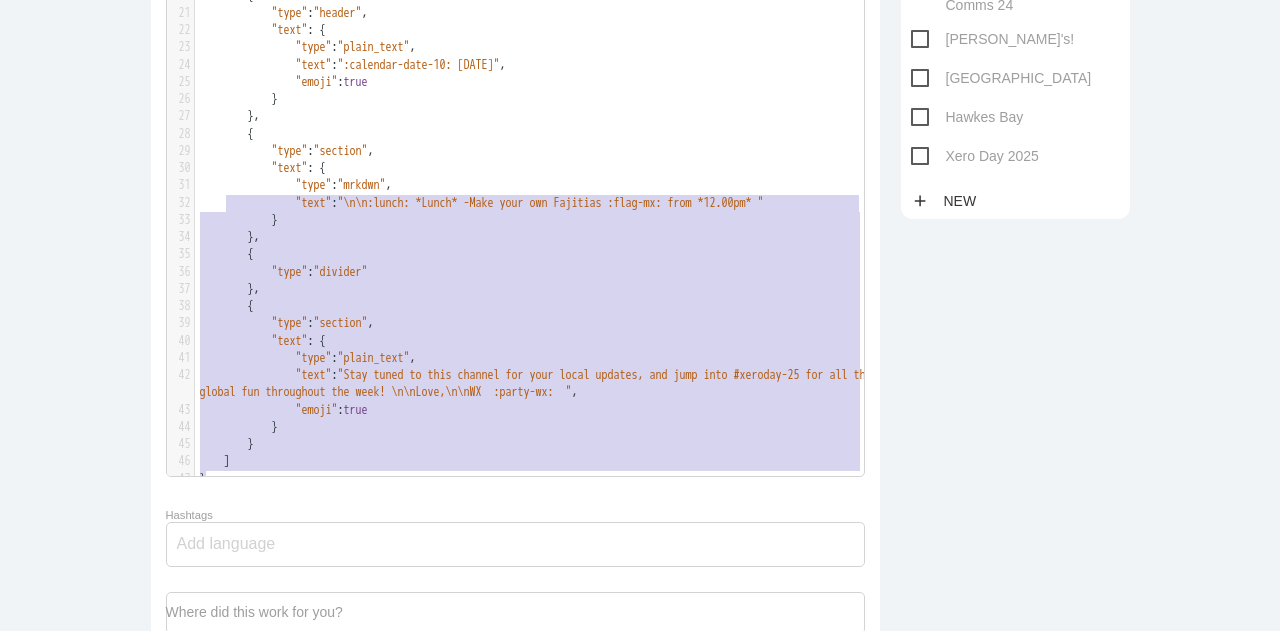 type on "{
"blocks": [
{
"type": "header",
"text": {
"type": "plain_text",
"text": ":xero-day-white: What's on this week! :xero-day-white:"
}
},
{
"type": "section",
"text": {
"type": "mrkdwn",
"text": "Happy Monday Canberra! \n\nLet's kick off another great week with our Boost Program and Xero Day on *Thursday* to celebrate our *19th Birthday*! :celebrate:\n\n "
}
},
{
"type": "divider"
},
{
"type": "header",
"text": {
"type": "plain_text",
"text": ":calendar-date-10: Thursday, 10th July",
"emoji": true
}
},
{
"type": "section",
"text": {
"type": "mrkdwn",
"text": "\n\n:lunch: *Lunch* -Make your own Fajitias :flag-mx: from *12.00pm* "
}
},
{
"type": "divider"
},
{
"type": "section",
"text": {
"type": "plain_text",
"text": "Stay tuned to this channel for your local updates, and jump into #xeroday-25 for all the global fun throughout the week! \n\nLove,\n\nWX  :party-wx:  ",
"emoji": true
}
..." 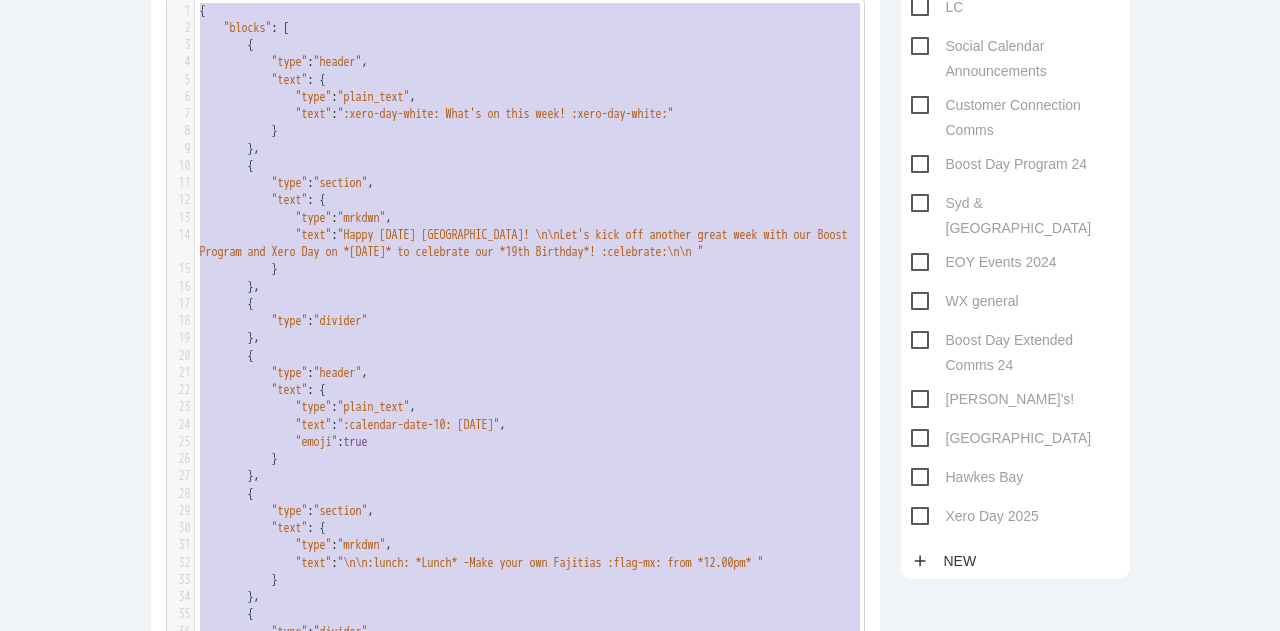 drag, startPoint x: 210, startPoint y: 477, endPoint x: 245, endPoint y: -121, distance: 599.0234 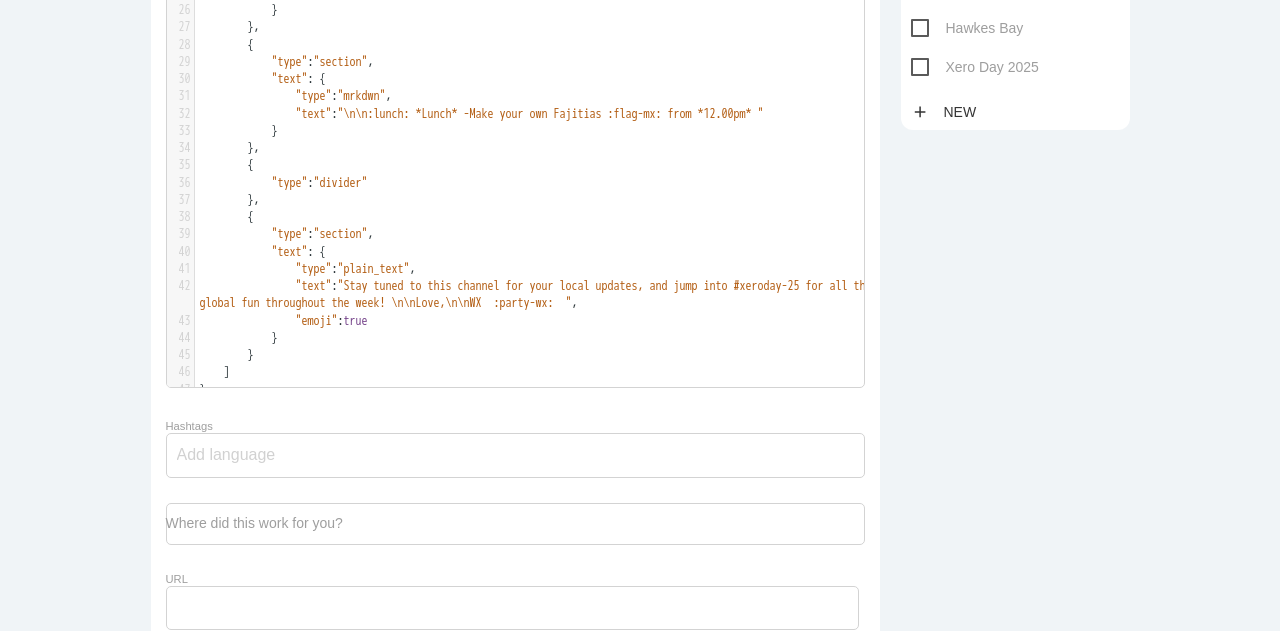 scroll, scrollTop: 758, scrollLeft: 0, axis: vertical 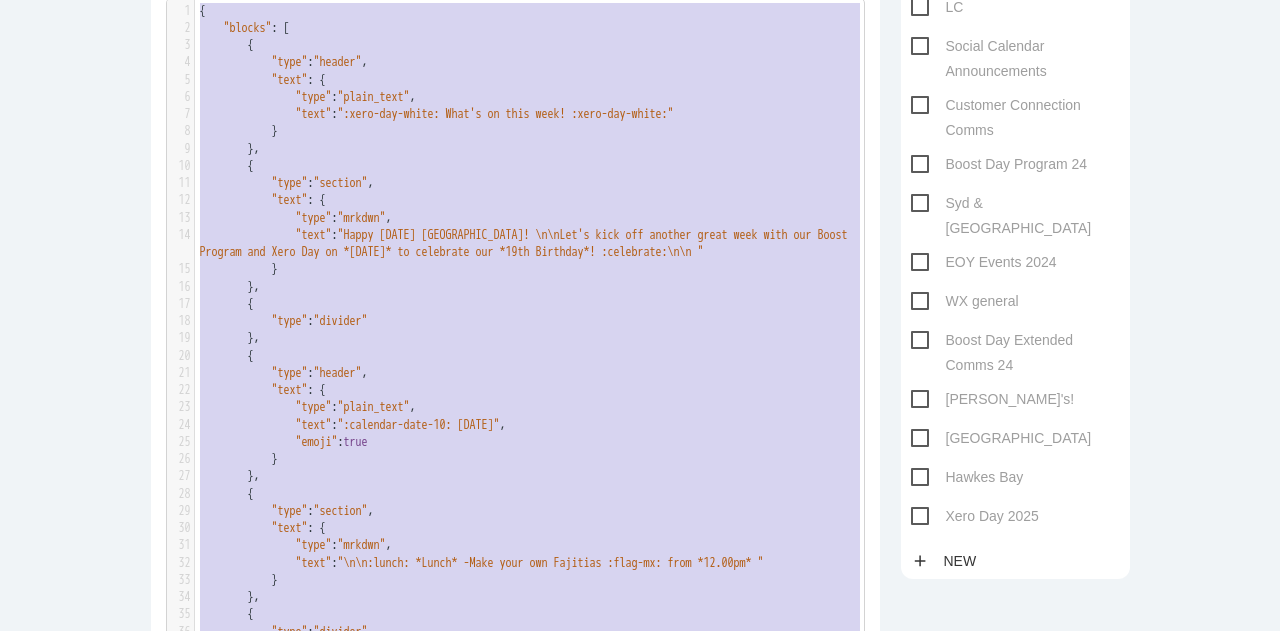 drag, startPoint x: 229, startPoint y: 395, endPoint x: 316, endPoint y: -121, distance: 523.2829 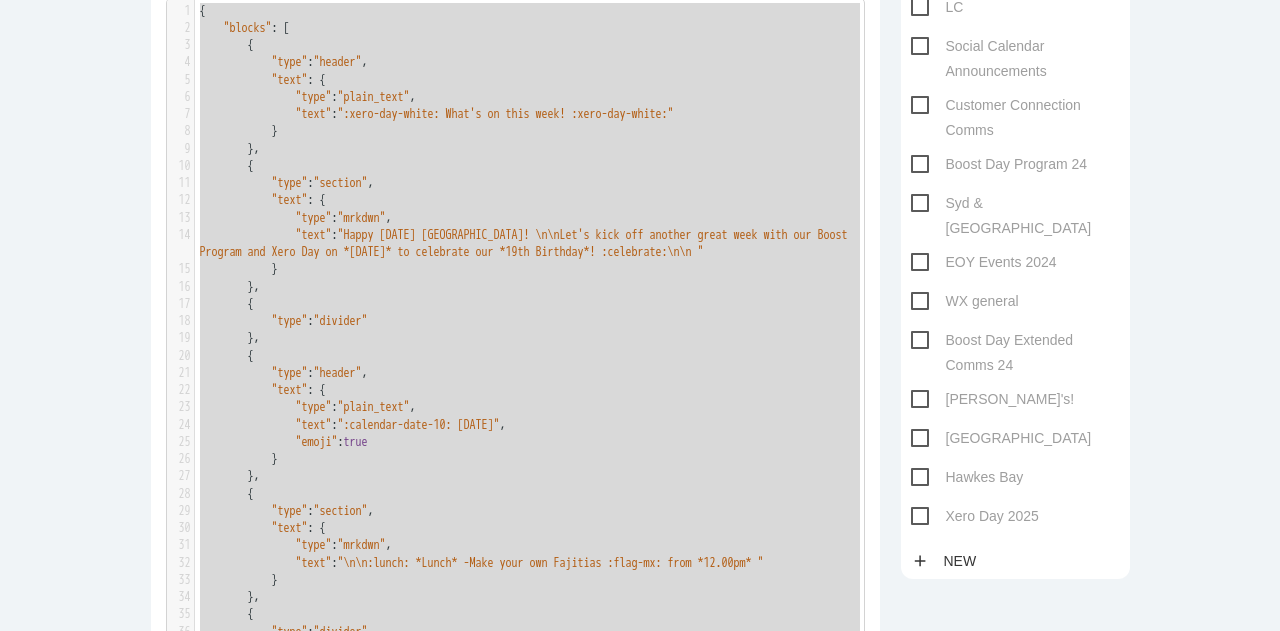 scroll, scrollTop: 0, scrollLeft: 0, axis: both 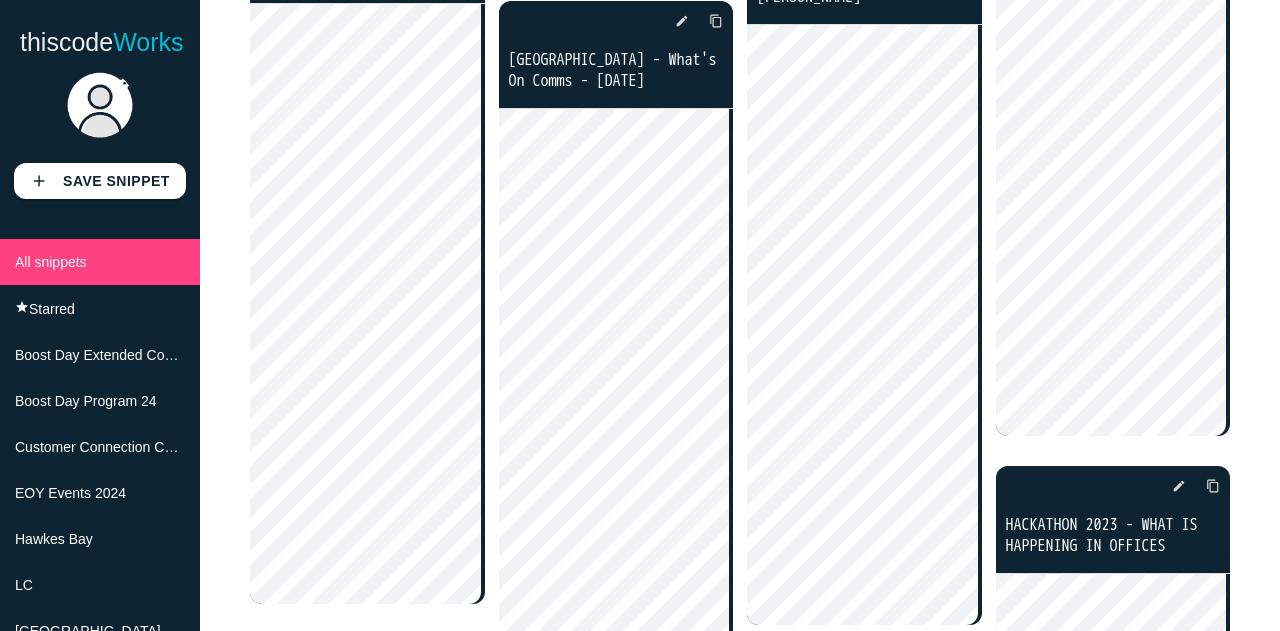 click on "edit" at bounding box center (682, -717) 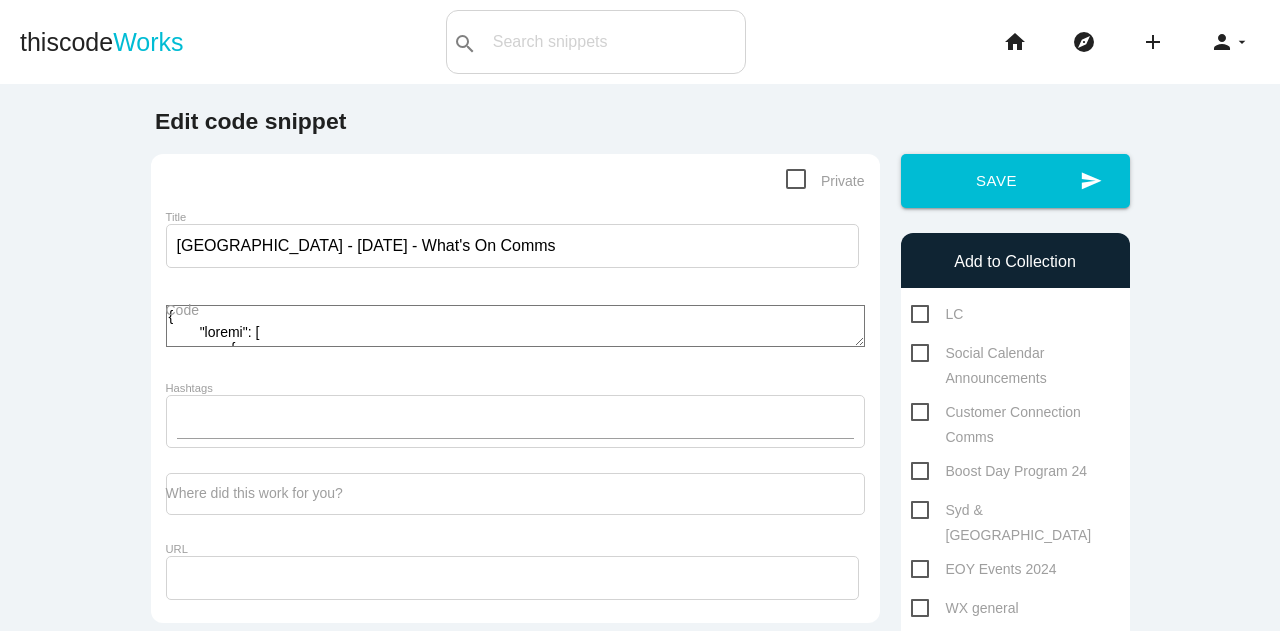 scroll, scrollTop: 0, scrollLeft: 0, axis: both 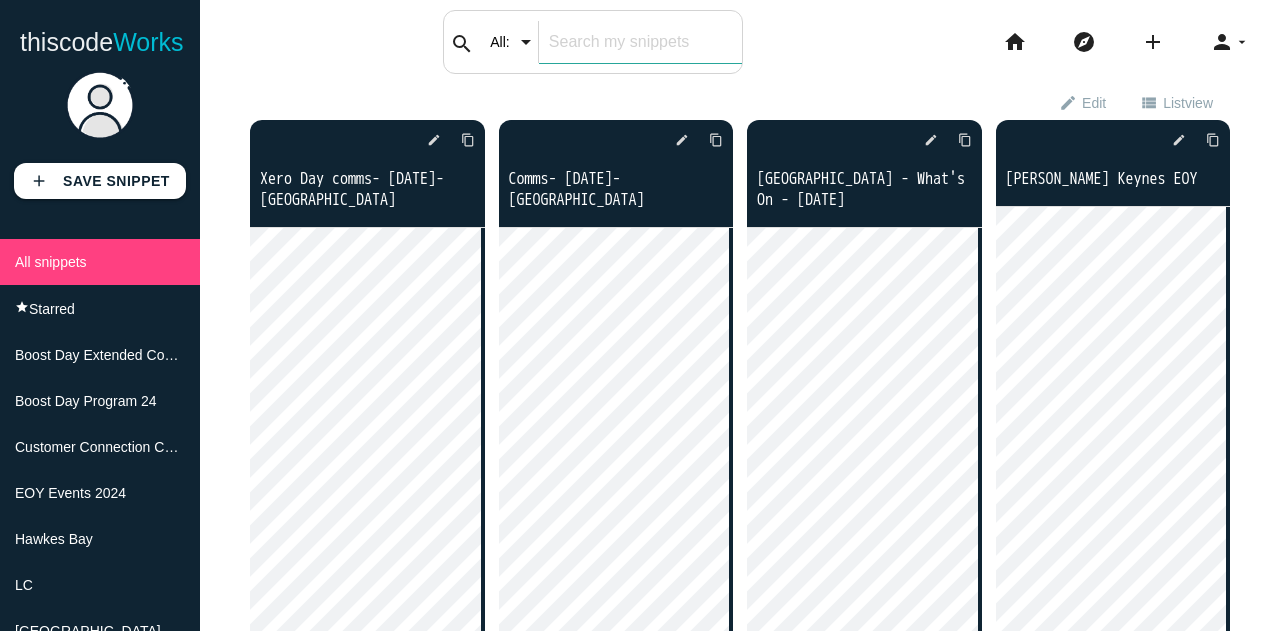 click at bounding box center (640, 42) 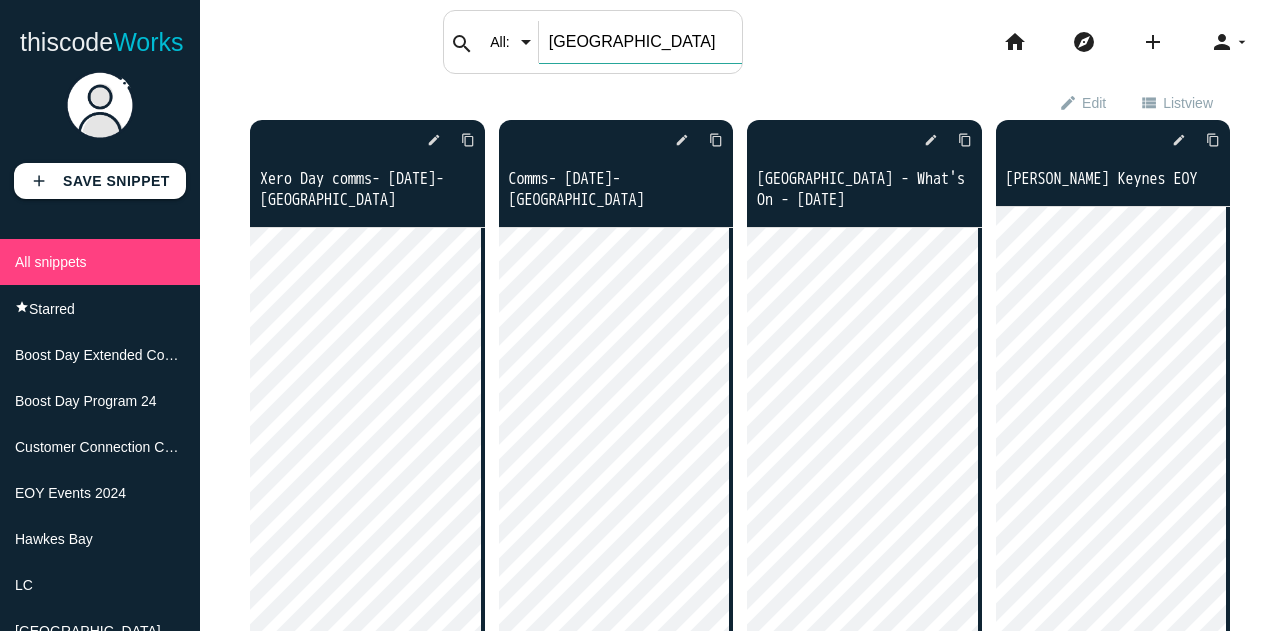 type on "brisbane" 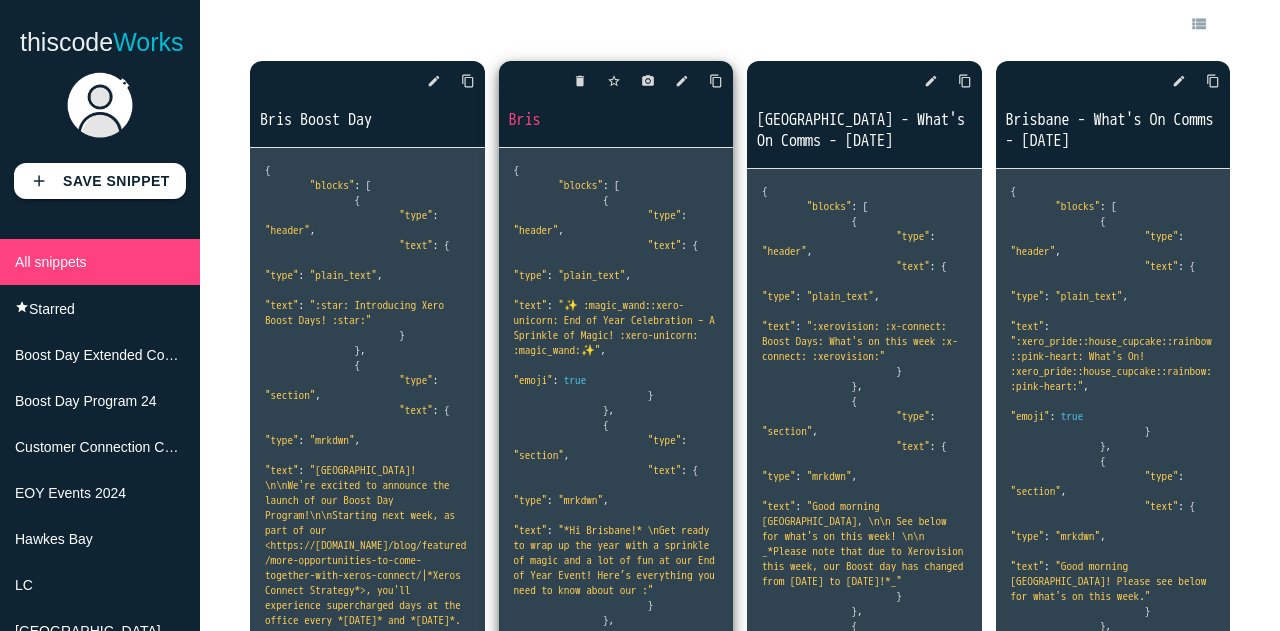 scroll, scrollTop: 107, scrollLeft: 0, axis: vertical 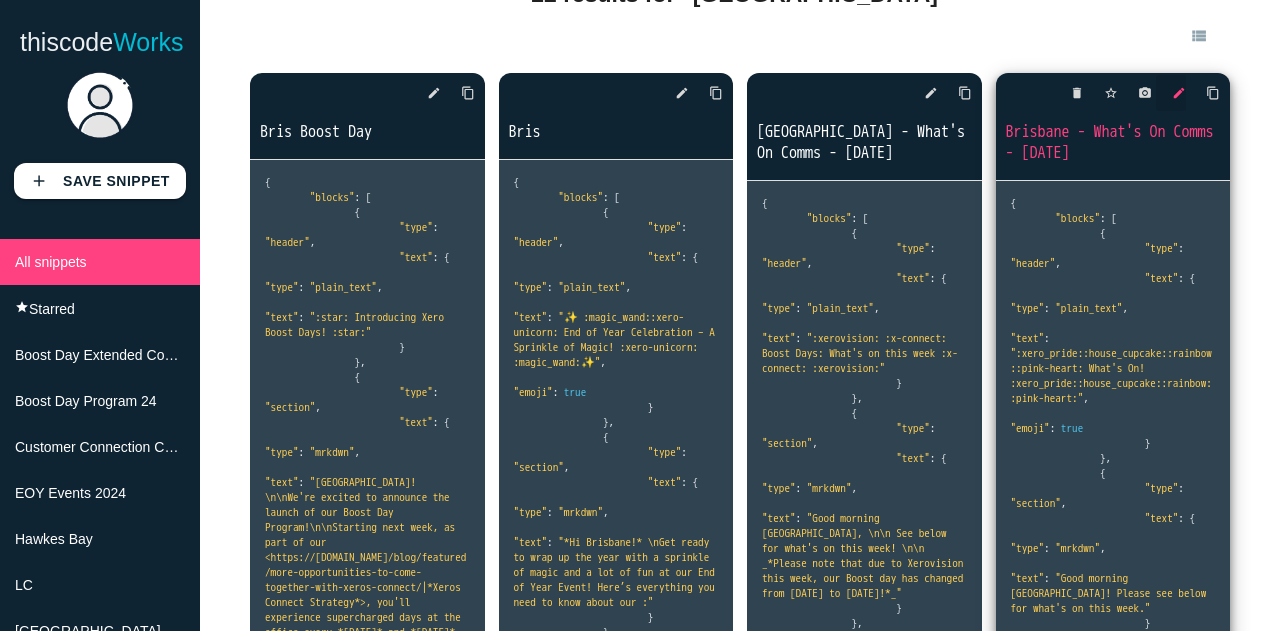 click on "edit" at bounding box center (1179, 93) 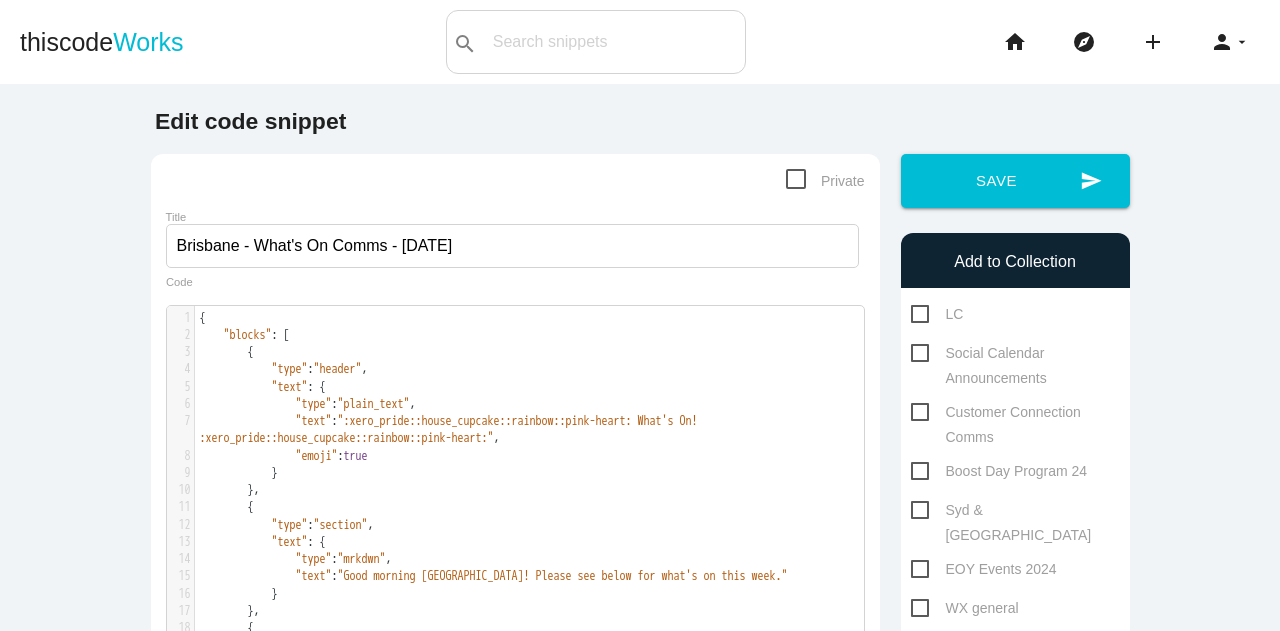 scroll, scrollTop: 0, scrollLeft: 0, axis: both 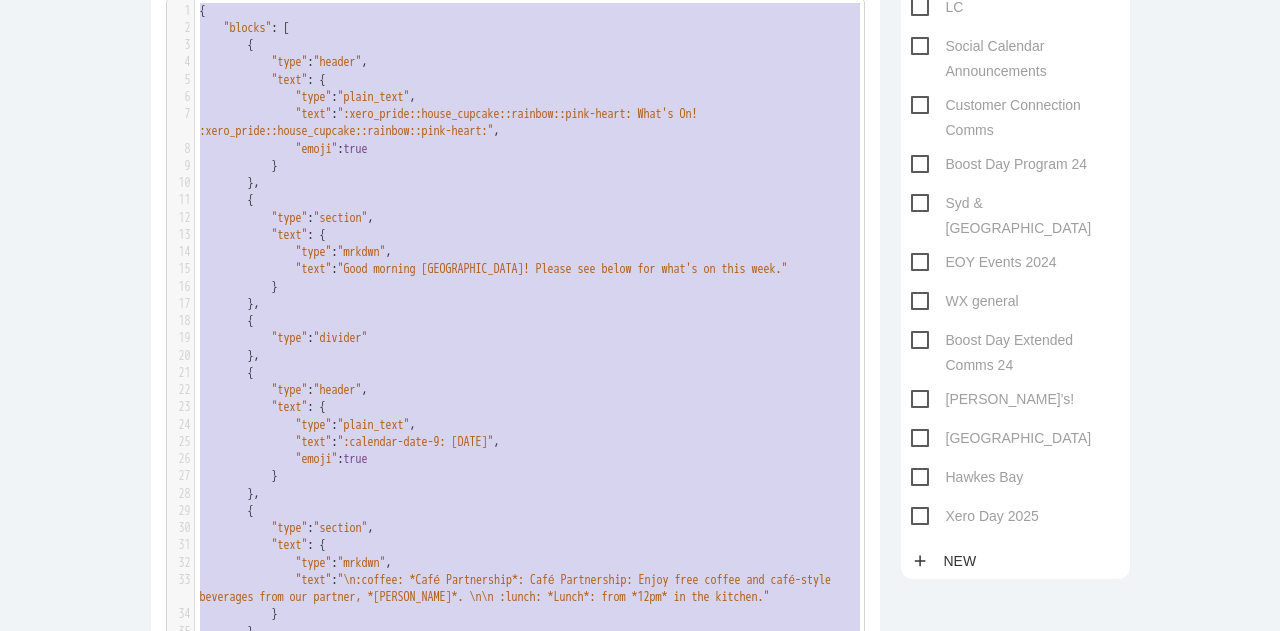 drag, startPoint x: 254, startPoint y: 529, endPoint x: 273, endPoint y: -115, distance: 644.2802 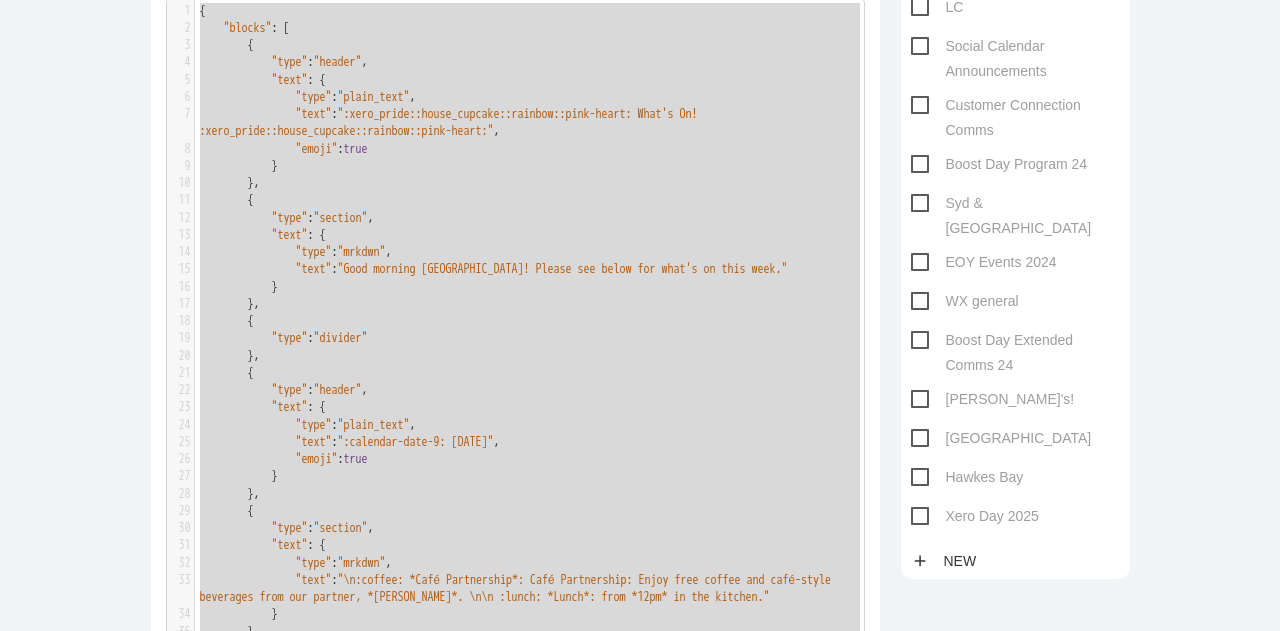 type on "{
"blocks": [
{
"type": "header",
"text": {
"type": "plain_text",
"text": ":xero_pride::house_cupcake::rainbow::pink-heart: What's On!  :xero_pride::house_cupcake::rainbow::pink-heart:",
"emoji": true
}
},
{
"type": "section",
"text": {
"type": "mrkdwn",
"text": "Good morning Brisbane! Please see below for what's on this week."
}
},
{
"type": "divider"
},
{
"type": "header",
"text": {
"type": "plain_text",
"text": ":calendar-date-9: Monday, 9th June",
"emoji": true
}
},
{
"type": "section",
"text": {
"type": "mrkdwn",
"text": "\n:coffee: *Café Partnership*: Café Partnership: Enjoy free coffee and café-style beverages from our partner, *Edward*. \n\n :lunch: *Lunch*: from *12pm* in the kitchen."
}
},
{
"type": "header",
"text": {
"type": "plain_text",
"text": ":calendar-date-11: Wednesday, 11th June",
"emoji": true
}
},
{
"type": "section",
"text": {
"type": "mrkdwn",
..." 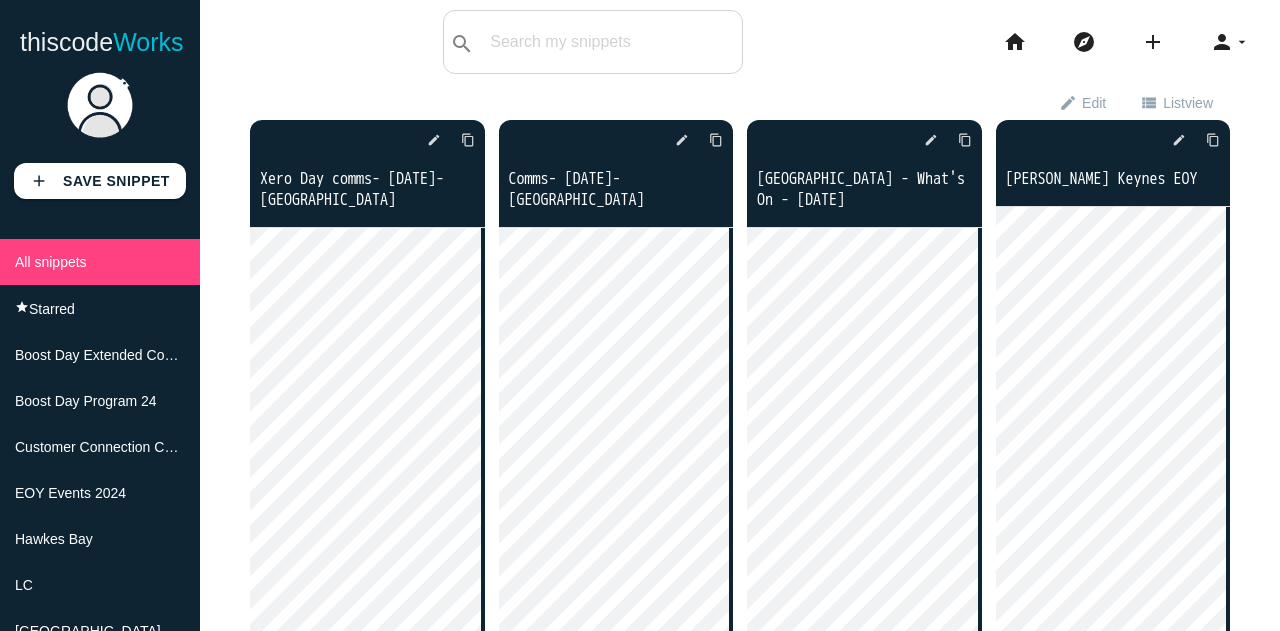 scroll, scrollTop: 0, scrollLeft: 0, axis: both 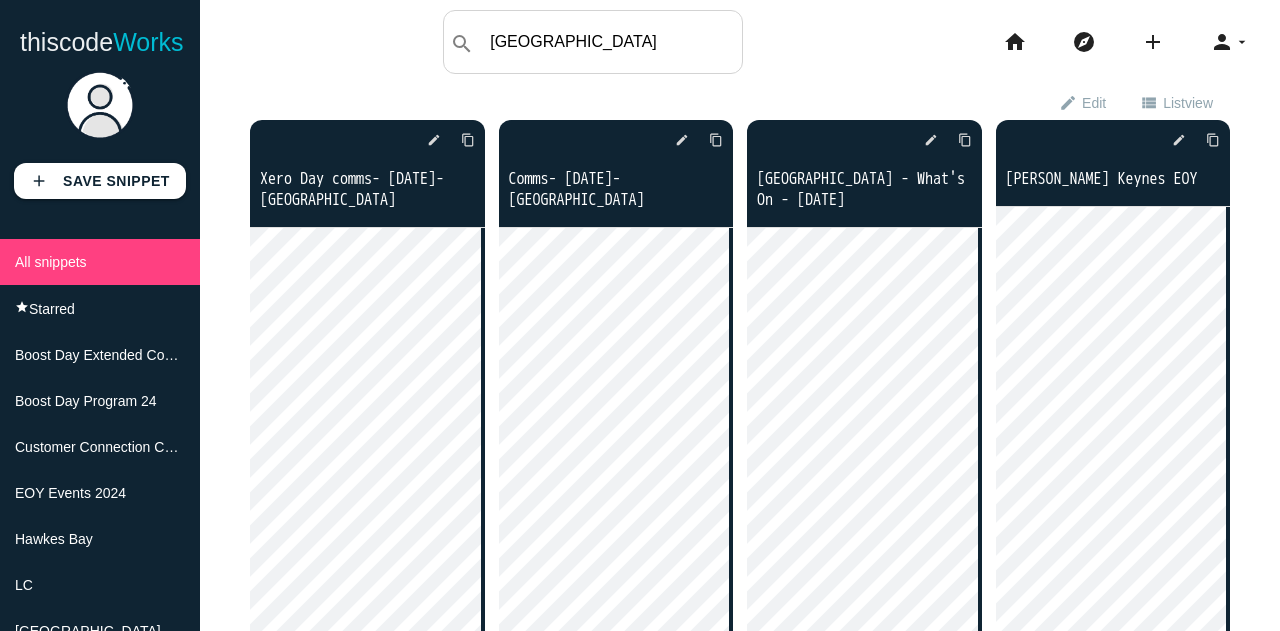 type on "sydney" 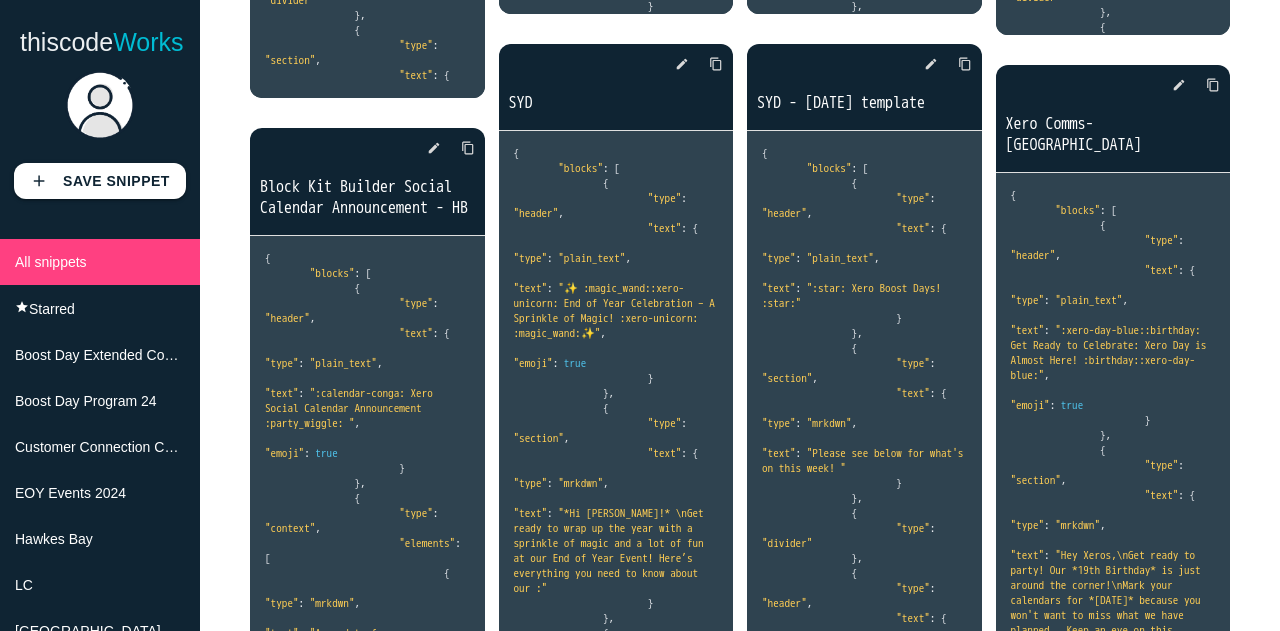 scroll, scrollTop: 1574, scrollLeft: 0, axis: vertical 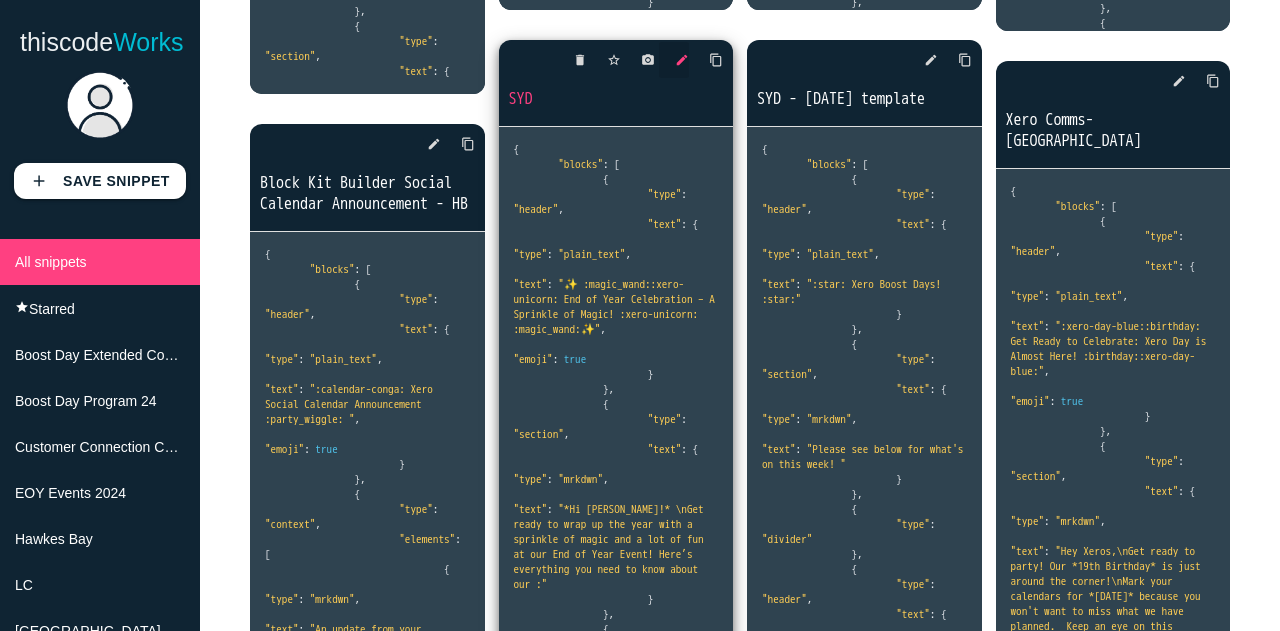 click on "edit" at bounding box center [682, 60] 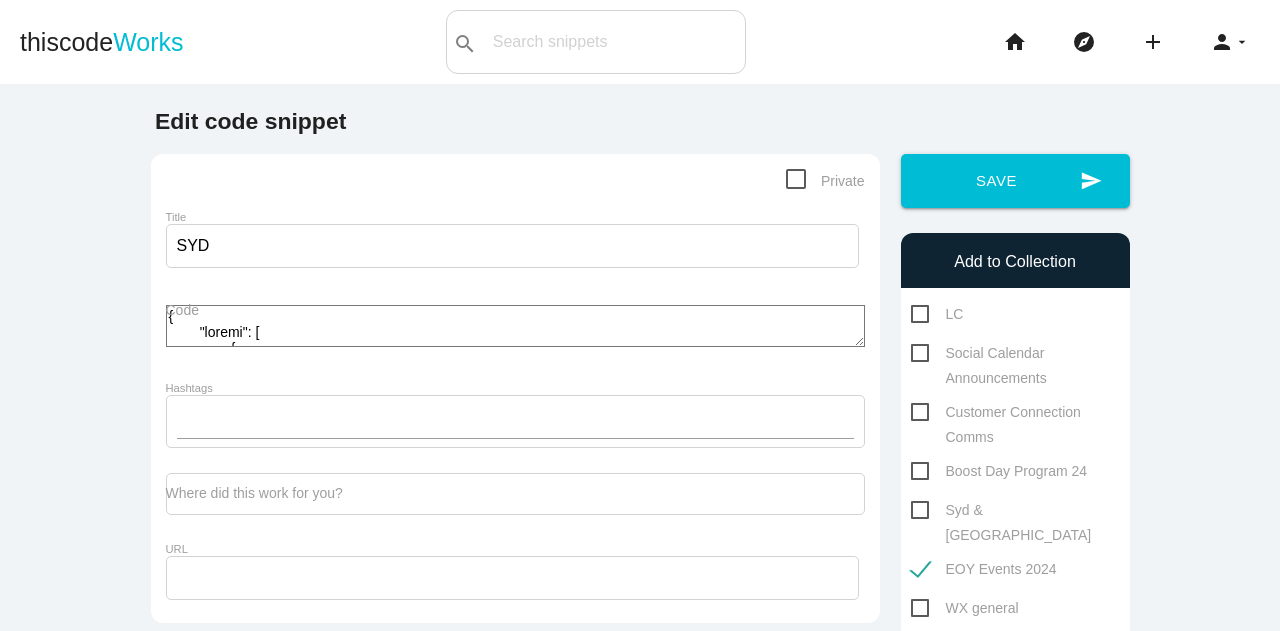 scroll, scrollTop: 0, scrollLeft: 0, axis: both 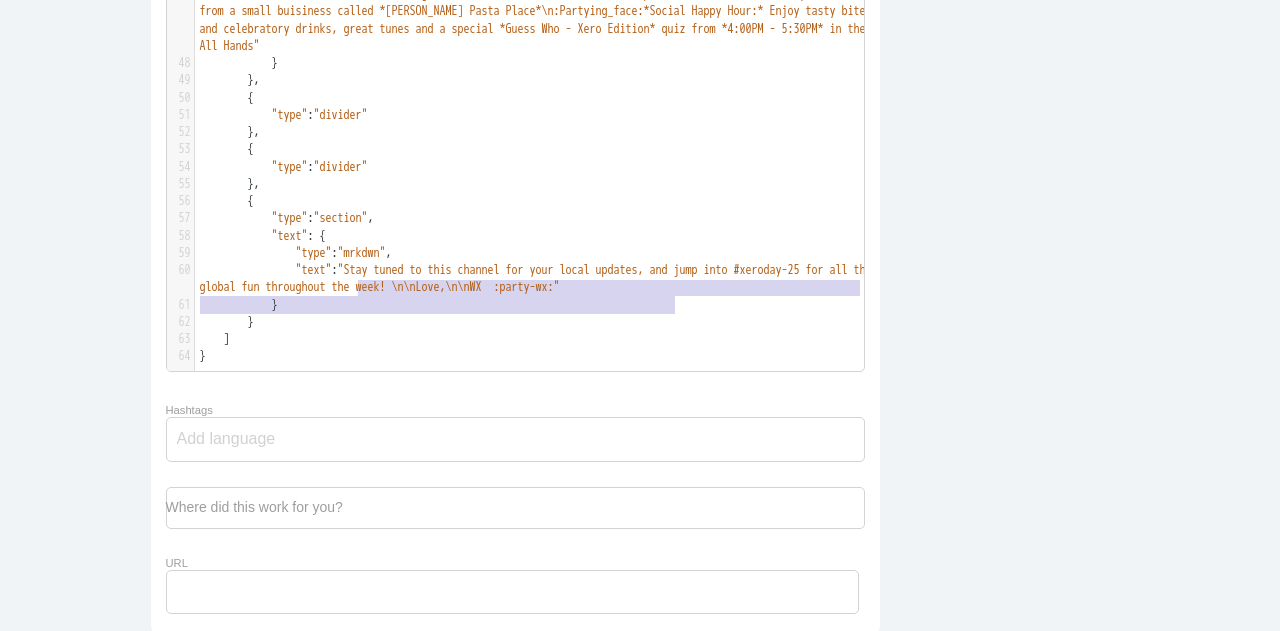 type on ""Stay tuned to this channel for your local updates, and jump into #xeroday-25 for all the global fun throughout the week! \n\nLove,\n\nWX  :party-wx" 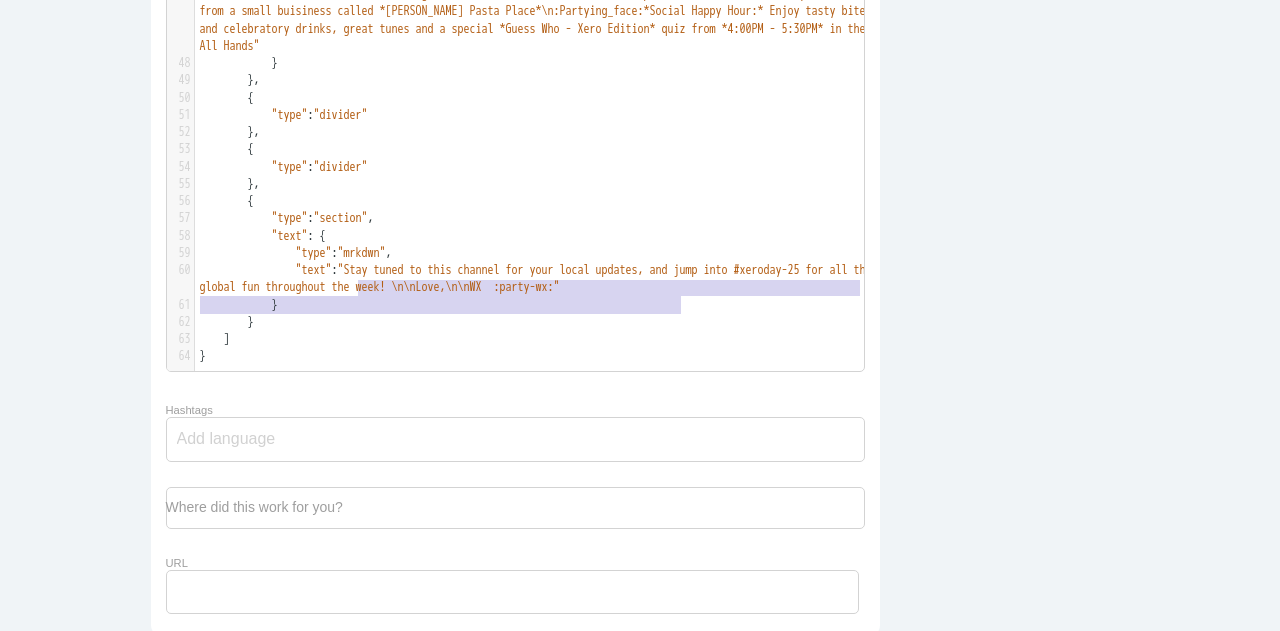 drag, startPoint x: 348, startPoint y: 284, endPoint x: 676, endPoint y: 305, distance: 328.67157 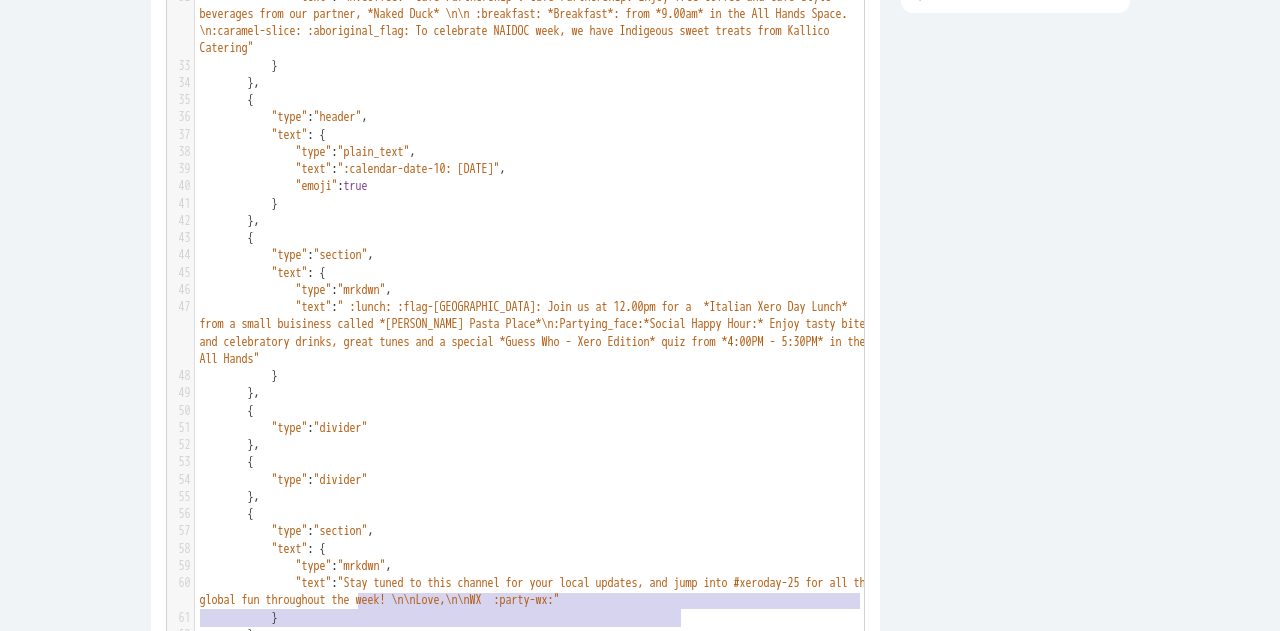 scroll, scrollTop: 946, scrollLeft: 0, axis: vertical 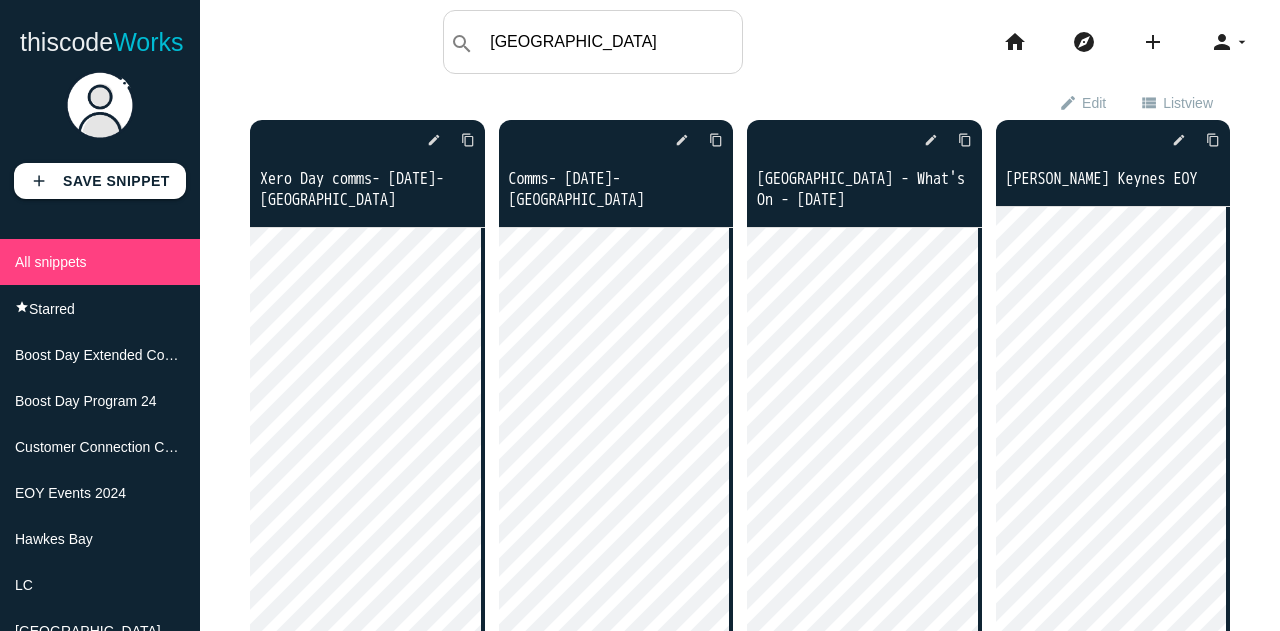 type on "CANBERRA" 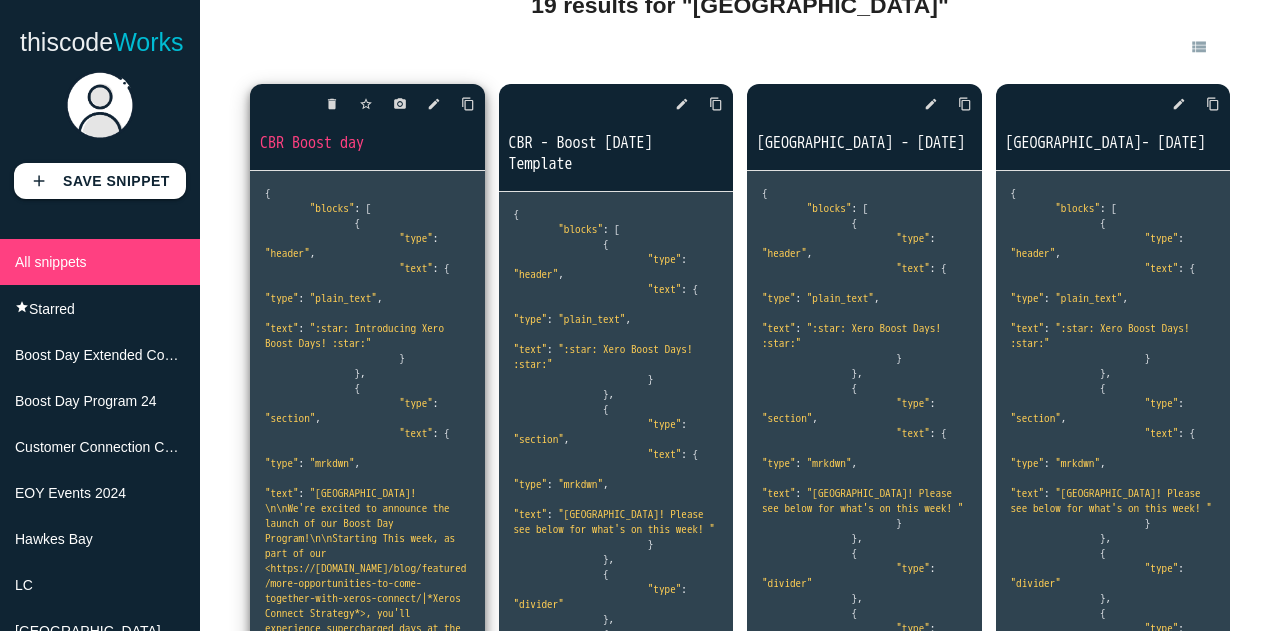 scroll, scrollTop: 106, scrollLeft: 0, axis: vertical 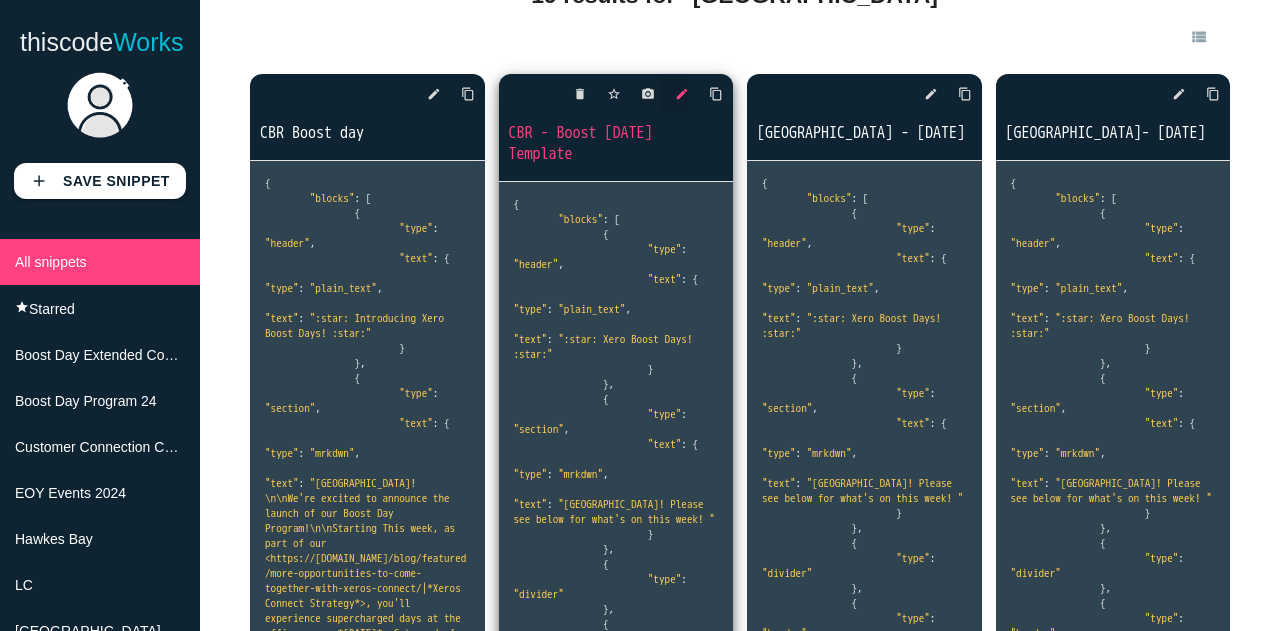 click on "edit" at bounding box center [682, 94] 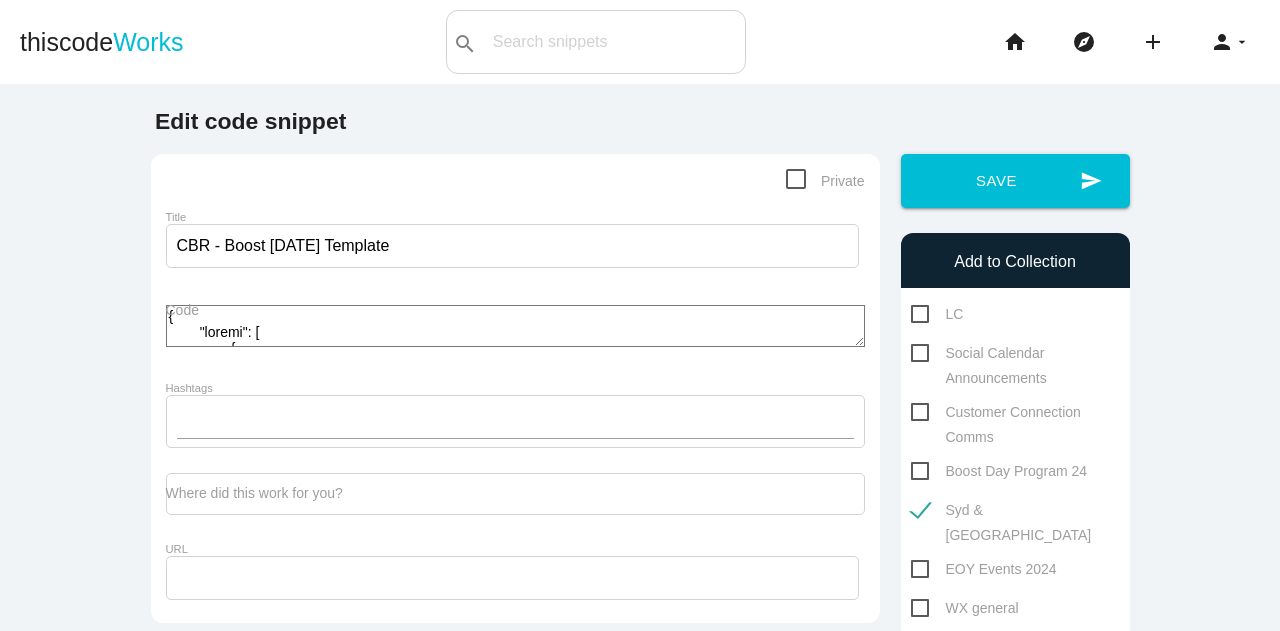 scroll, scrollTop: 0, scrollLeft: 0, axis: both 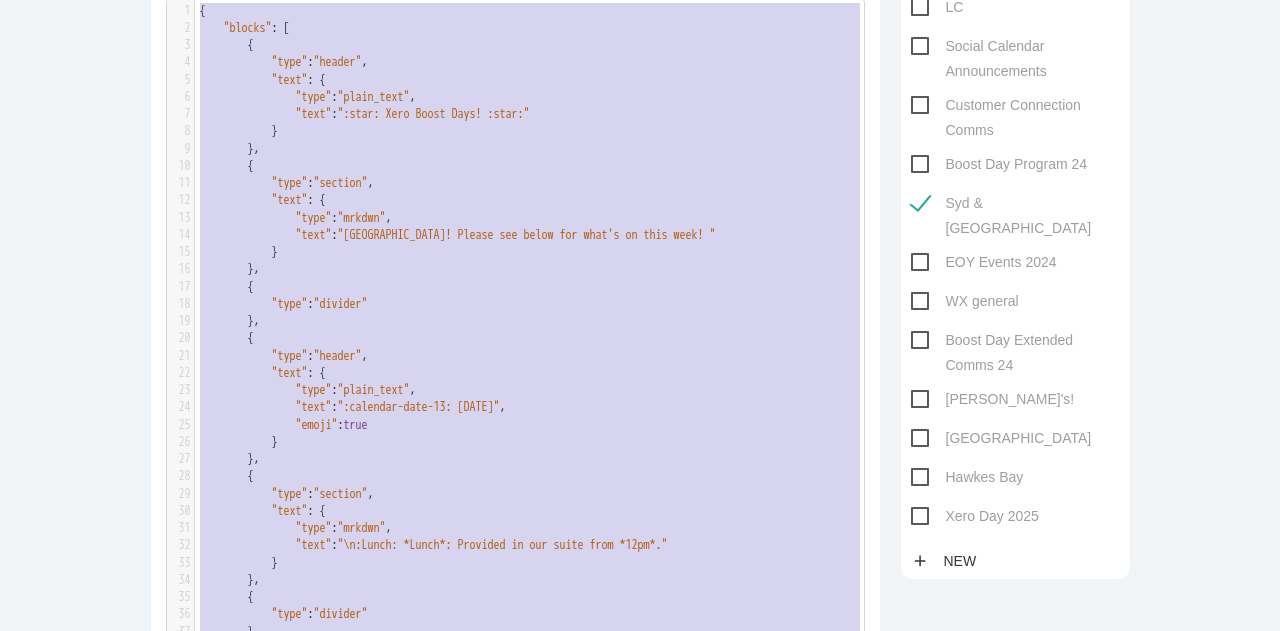 drag, startPoint x: 284, startPoint y: 421, endPoint x: 188, endPoint y: -121, distance: 550.4362 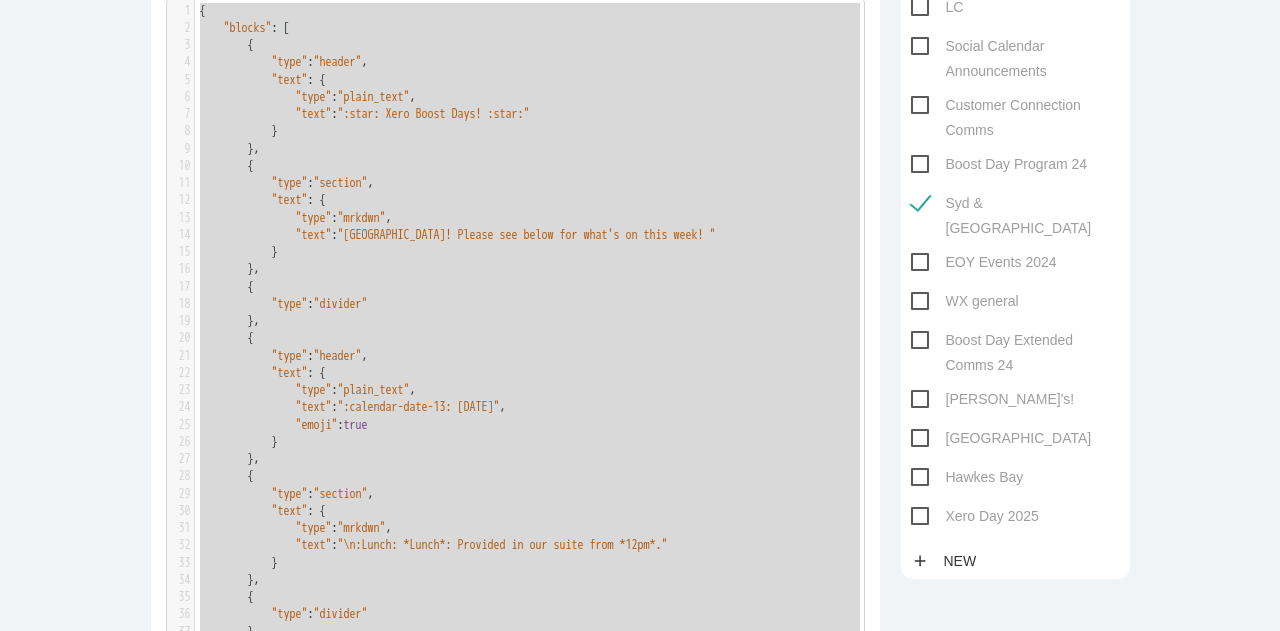 type on "{
"blocks": [
{
"type": "header",
"text": {
"type": "plain_text",
"text": ":star: Xero Boost Days! :star:"
}
},
{
"type": "section",
"text": {
"type": "mrkdwn",
"text": "Canberra! Please see below for what's on this week! "
}
},
{
"type": "divider"
},
{
"type": "header",
"text": {
"type": "plain_text",
"text": ":calendar-date-13: [DATE]",
"emoji": true
}
},
{
"type": "section",
"text": {
"type": "mrkdwn",
"text": "\n:Lunch: *Lunch*: Provided in our suite from *12pm*."
}
},
{
"type": "divider"
},
{
"type": "section",
"text": {
"type": "mrkdwn",
"text": "Stay tuned to this channel for more details, check out the <https://[DOMAIN_NAME]/calendar/u/0?cid=Y19jYzU3YWJkZTE4ZTE0YzVlYTYxMGU4OThjZjRhYWQ0MTNhYmIzMDBjZjBkMzVlNDg0M2M5NDQ4NDk3NDAyYjkyQGdyb3VwLmNhbGVuZGFyLmdvb2dsZS5jb20|*Canberra Social Calendar*>, and get ready to Boost your workdays!\n\nLove,\nWX Team :party-wx:"..." 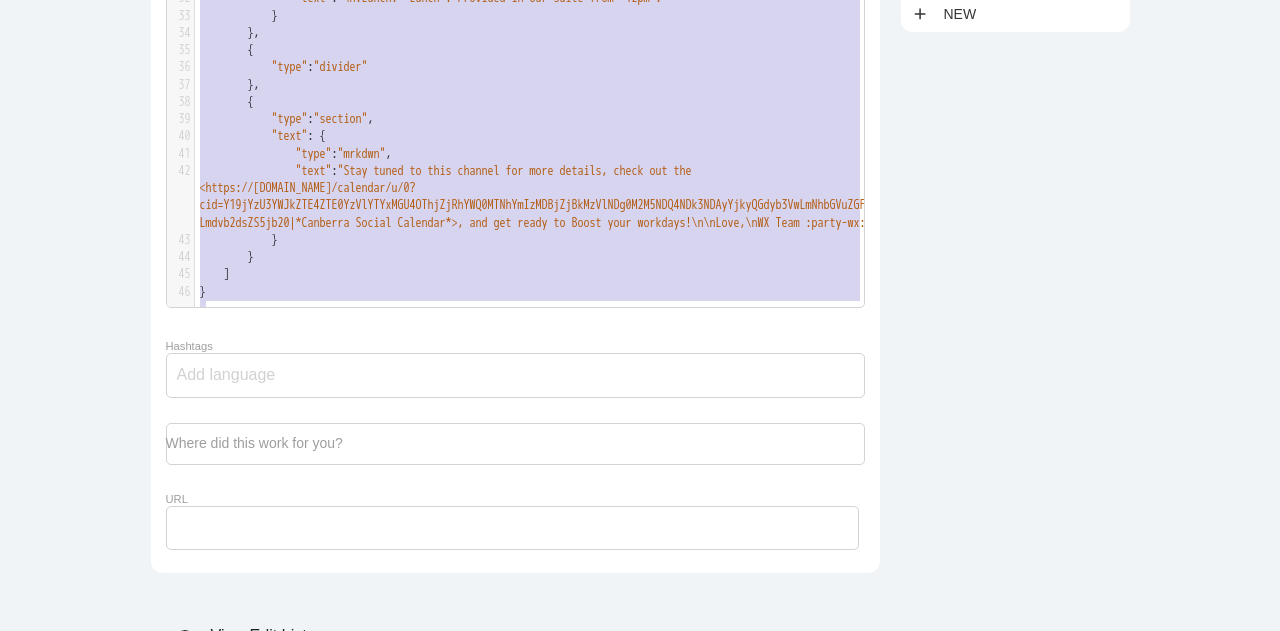 scroll, scrollTop: 846, scrollLeft: 0, axis: vertical 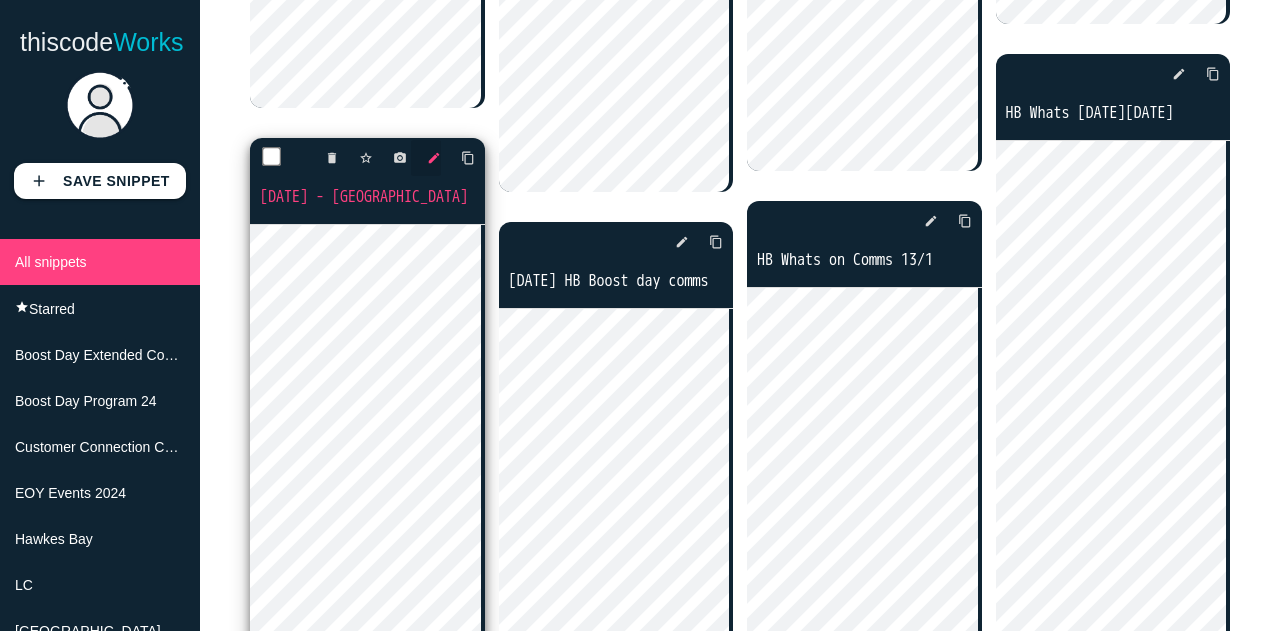 click on "edit" at bounding box center (434, 158) 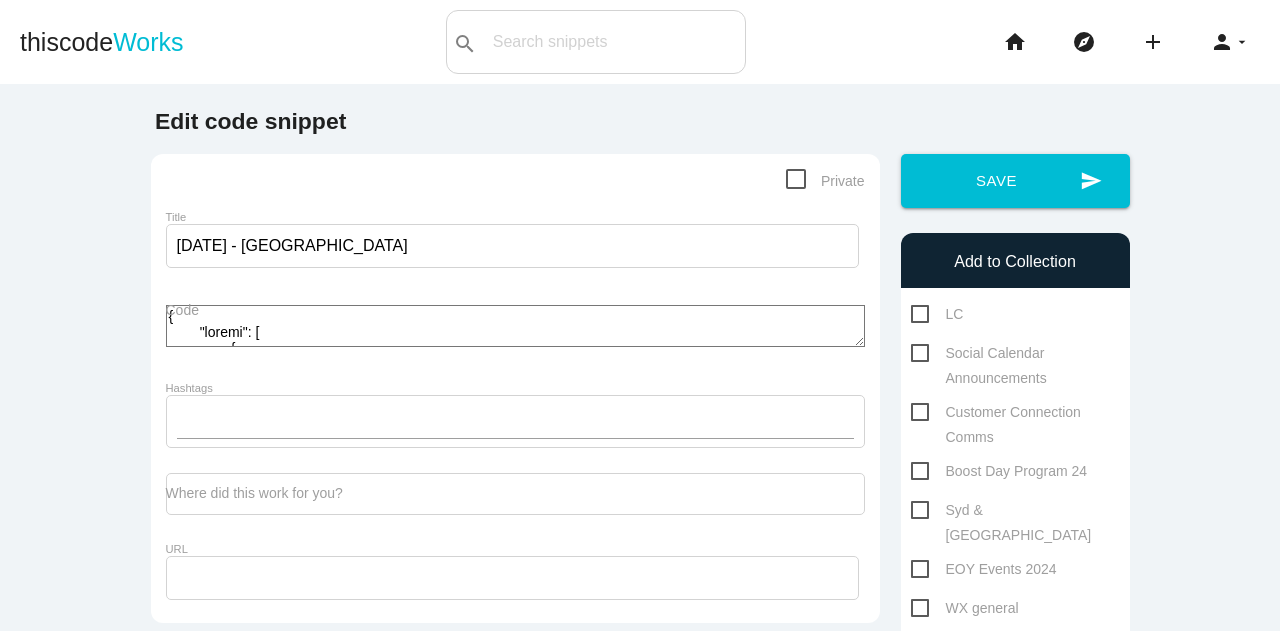 scroll, scrollTop: 0, scrollLeft: 0, axis: both 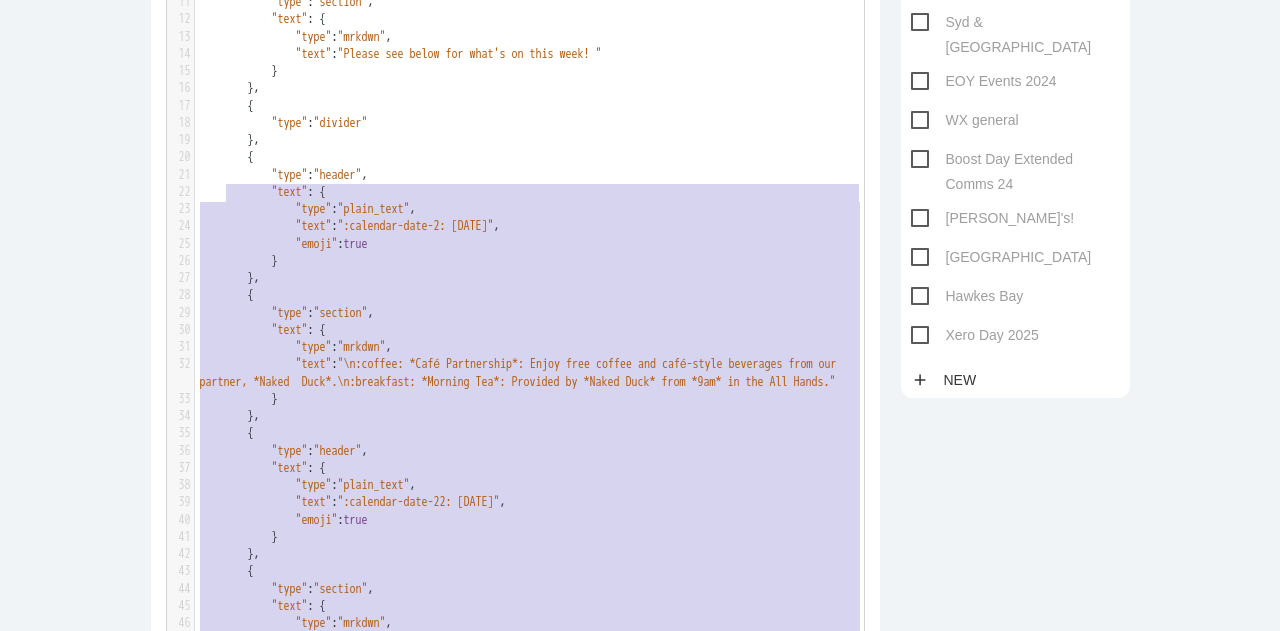 type on "{
"loremi": [
{
"dolo": "sitame",
"cons": {
"adip": "elits_doei",
"temp": ":inci: Utla Etdol Magn! :aliq:"
}
},
{
"enim": "adminim",
"veni": {
"quis": "nostru",
"exer": "Ullamc lab nisia exe comm'c du aute irur! "
}
},
{
"inre": "volupta"
},
{
"veli": "esseci",
"fugi": {
"null": "paria_exce",
"sint": ":occaecat-cupi-0: Nonproide, 9su Culp",
"quiof": dese
}
},
{
"moll": "animide",
"labo": {
"pers": "undeom",
"iste": "\n:errorv: *Accu Doloremquel*: Totam rema eaquei qua abil-inven veritatis quas arc beataev, *Dicta  Expl*.\n:enimipsam: *Quiavol Asp*: Autoditf co *Magni Dolo* eosr *1se* ne neq Por Quisq."
}
},
{
"dolo": "adipis",
"numq": {
"eius": "modit_inci",
"magn": ":quaerate-minu-22: Solutano, 0el Opti",
"cumqu": nihi
}
},
{
"impe": "quoplac",
"face": {
"poss": "assume",
"repe": ":tempor: *Aute Quibusdamof*: Debi Rerumnecess: Saepe evenie vol repu-recus itaqueear hict s..." 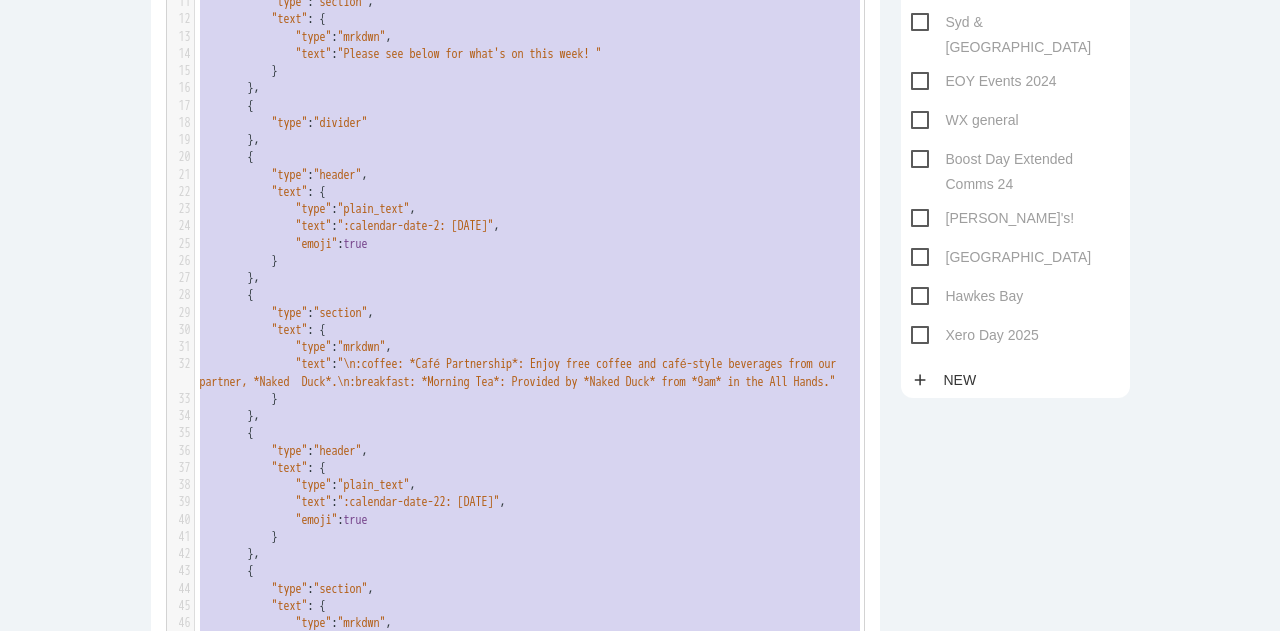 scroll, scrollTop: 0, scrollLeft: 0, axis: both 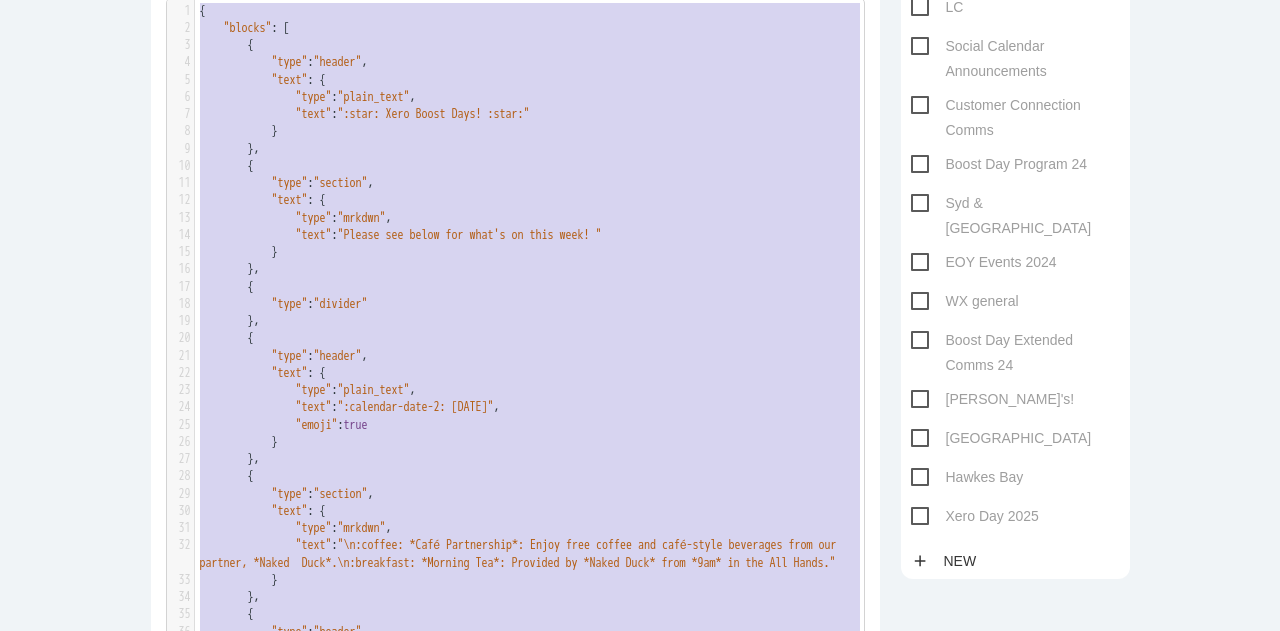 drag, startPoint x: 261, startPoint y: 499, endPoint x: 228, endPoint y: -121, distance: 620.8776 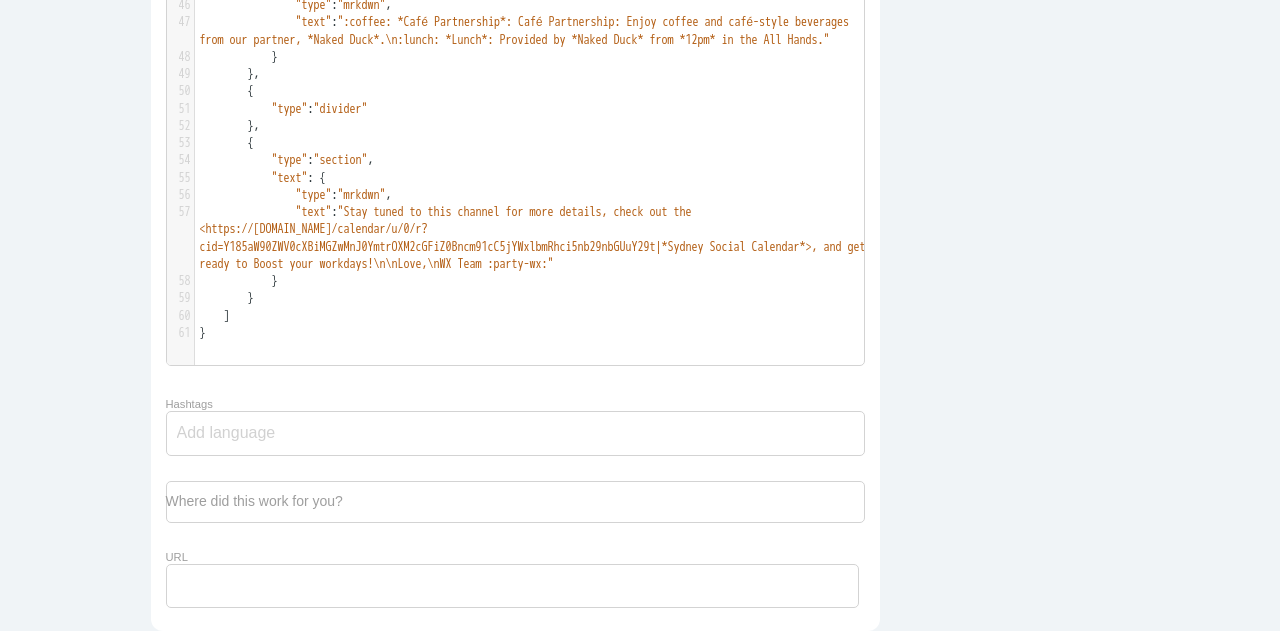 scroll, scrollTop: 1099, scrollLeft: 0, axis: vertical 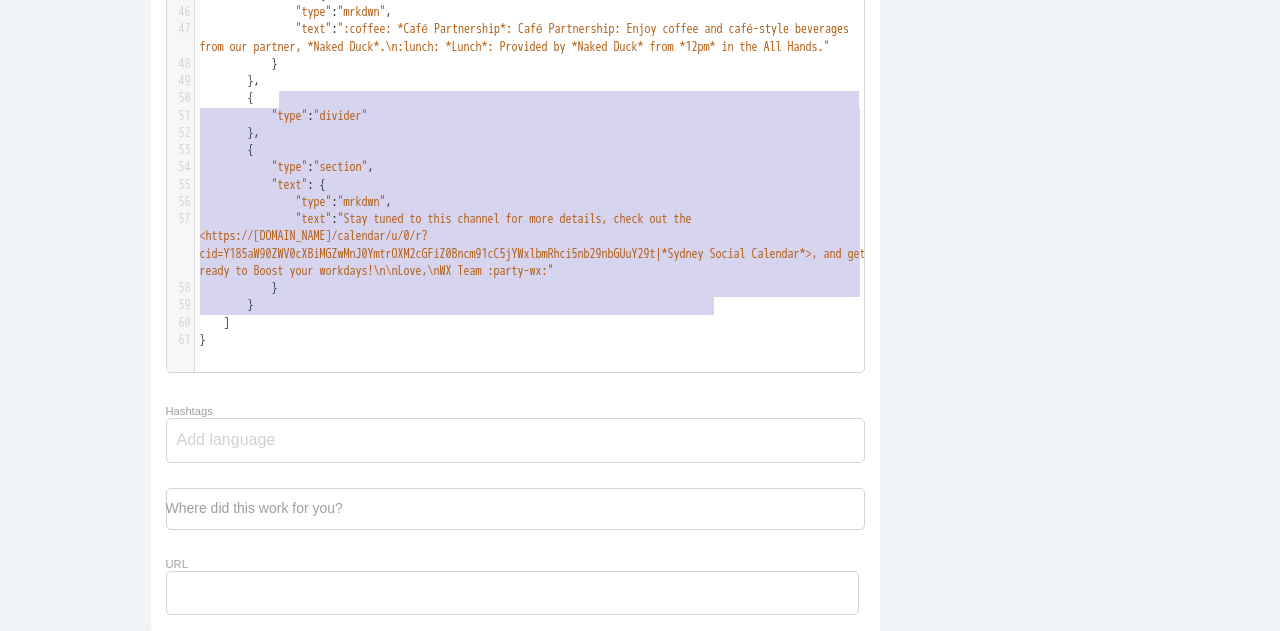 click on "1 { 2      "blocks" : [ 3           { 4                "type" :  "header" , 5                "text" : { 6                     "type" :  "plain_text" , 7                     "text" :  ":star: Xero Boost Days! :star:" 8                } 9           }, 10           { 11                "type" :  "section" , 12                "text" : { 13                     "type" :  "mrkdwn" , 14                     "text" :  "Please see below for what's on this week! " 15                } 16           }, 17           { 18                "type" :  "divider" 19           }, 20           { 21                "type" :  "header" , 22                "text" : { 23                     "type" :  "plain_text" , 24                     "text" :  ":calendar-date-2: Wednesday, 2nd July" , 25                     "emoji" :  true 26                } 27           }, 28           { 29                "type" :  "section" , 30                "text" : { 31                     "type" :  "mrkdwn" , 32                     "text" :  33                } {" at bounding box center [537, -220] 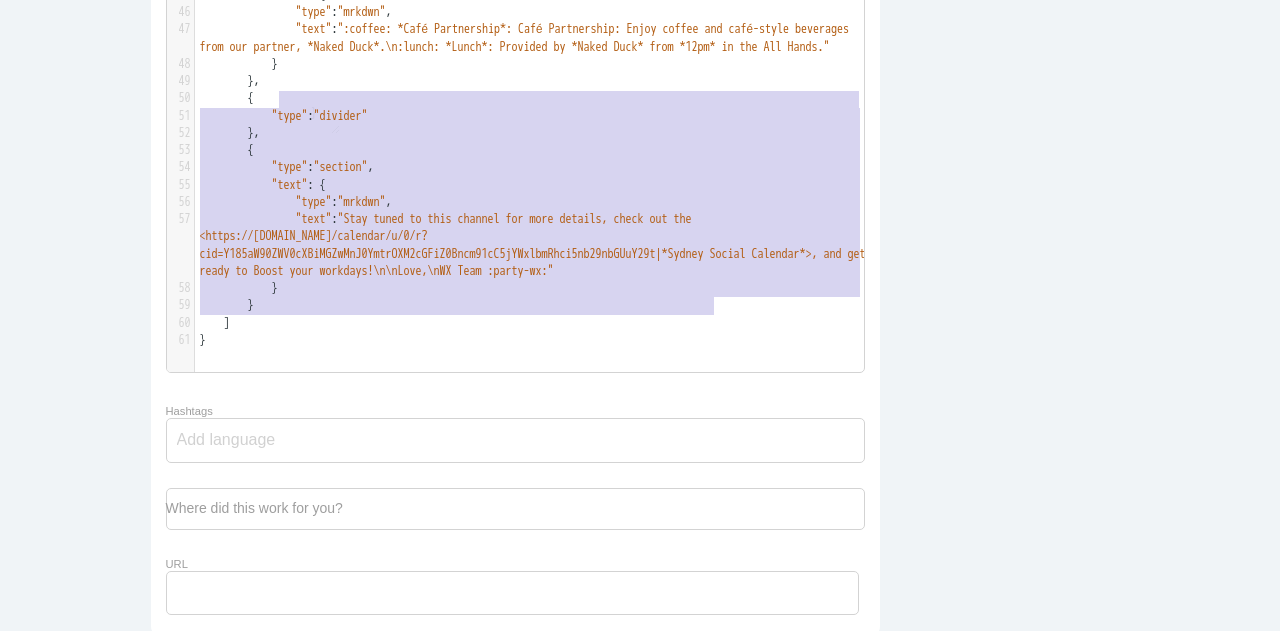 scroll, scrollTop: 0, scrollLeft: 0, axis: both 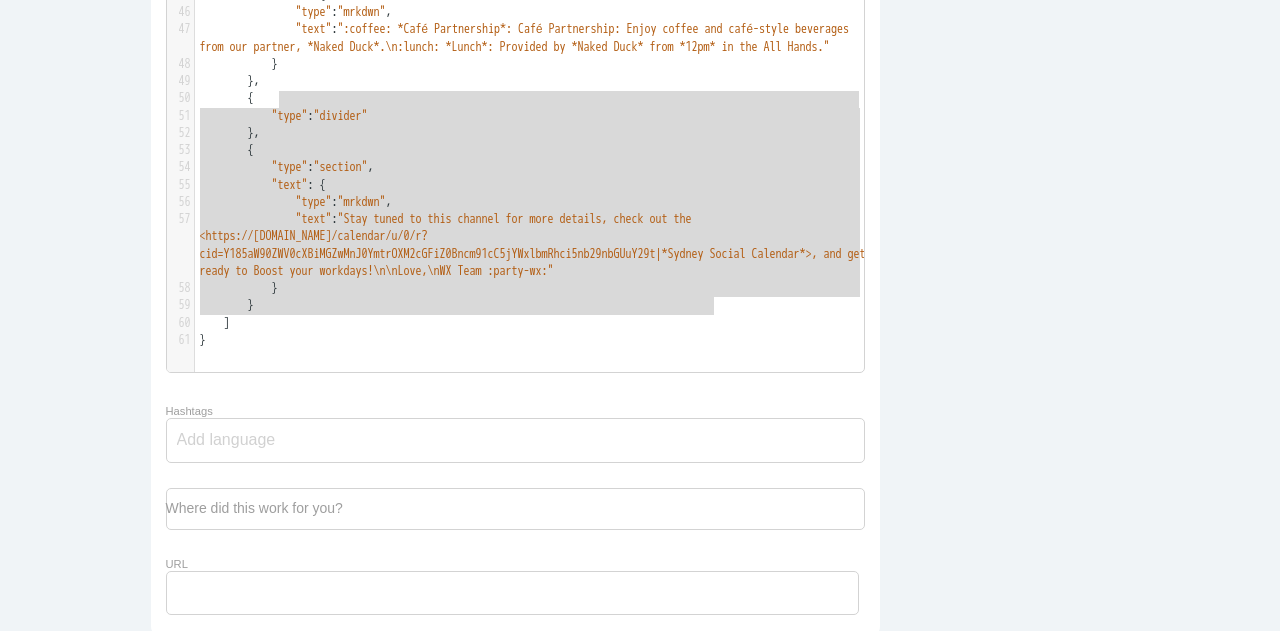 type on "}
},
{
"type": "divider"
},
{
"type": "section",
"text": {
"type": "mrkdwn",
"text": "Stay tuned to this channel for more details, check out the <https://calendar.google.com/calendar/u/0/r?cid=Y185aW90ZWV0cXBiMGZwMnJ0YmtrOXM2cGFiZ0Bncm91cC5jYWxlbmRhci5nb29nbGUuY29t|*Sydney Social Calendar*>, and get ready to Boost your workdays!\n\nLove,\nWX Team :party-wx:" 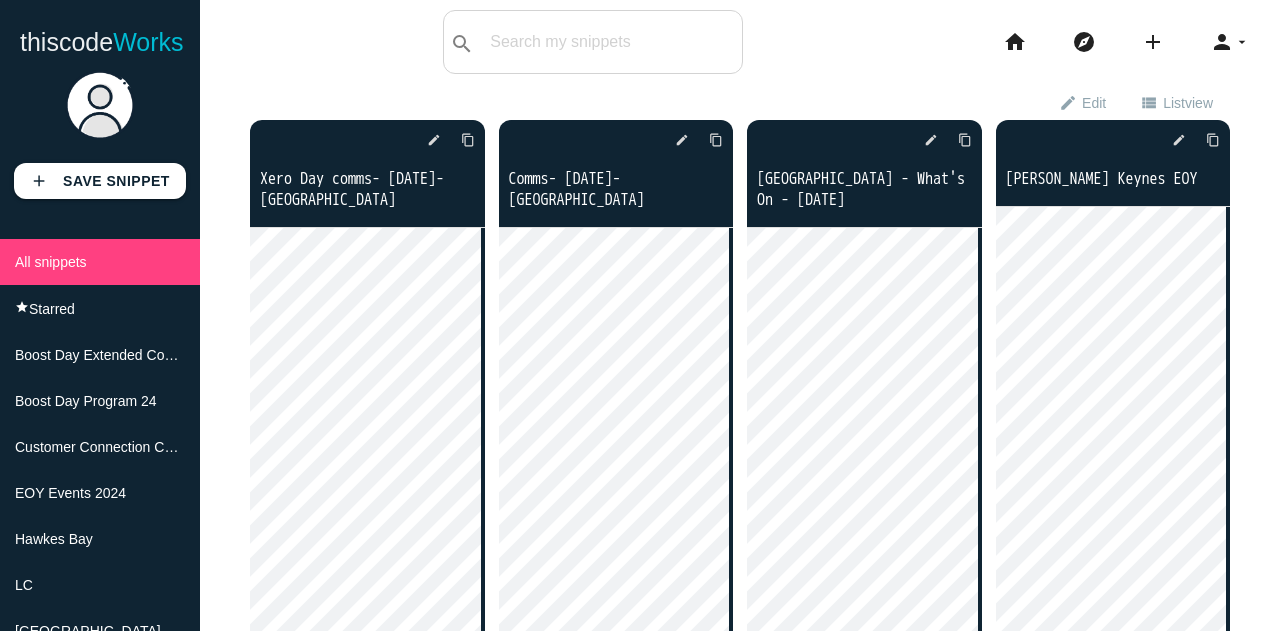 scroll, scrollTop: 0, scrollLeft: 0, axis: both 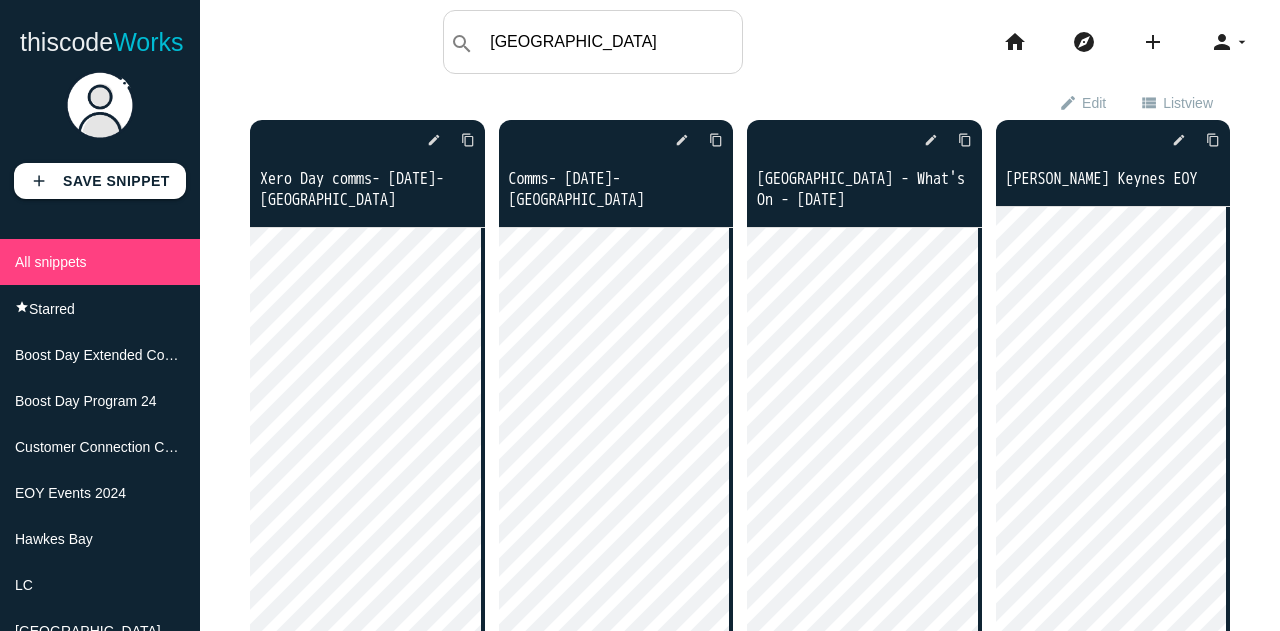 type on "sydney" 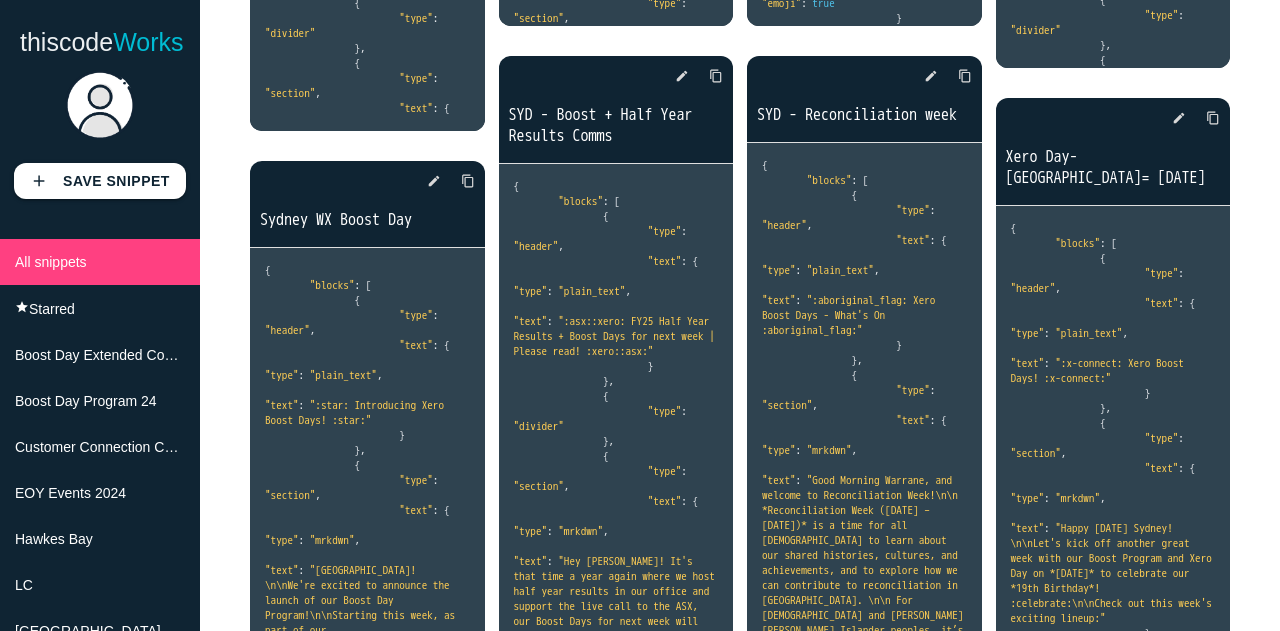 scroll, scrollTop: 2215, scrollLeft: 0, axis: vertical 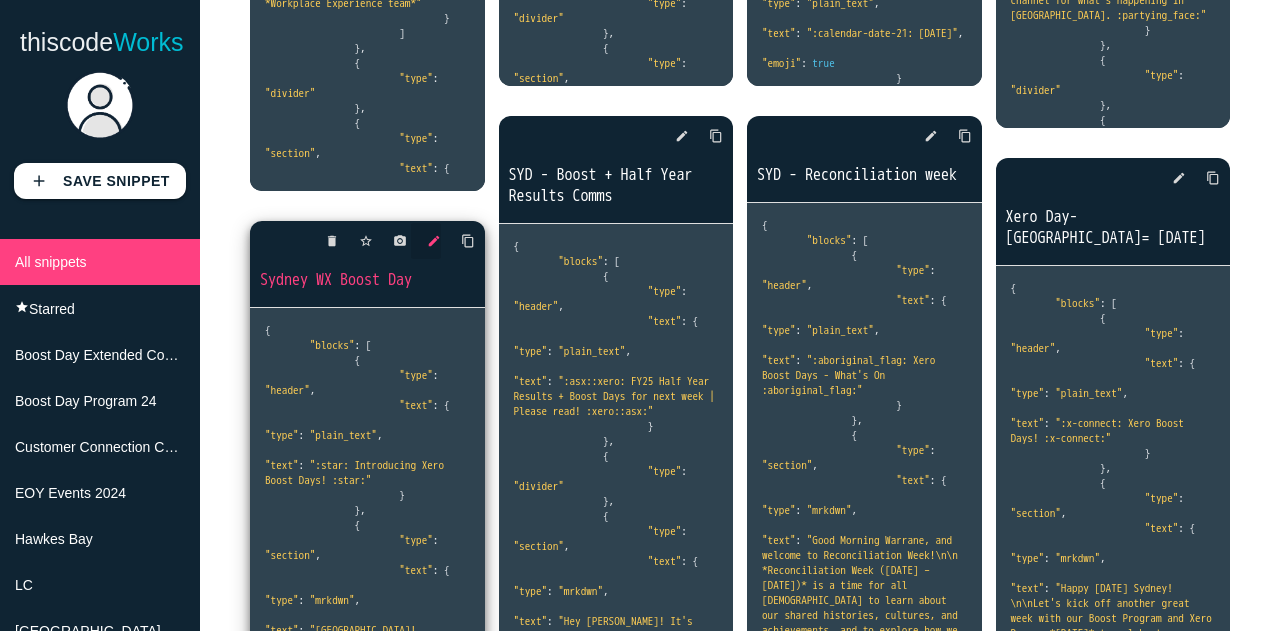 click on "edit" at bounding box center [434, 241] 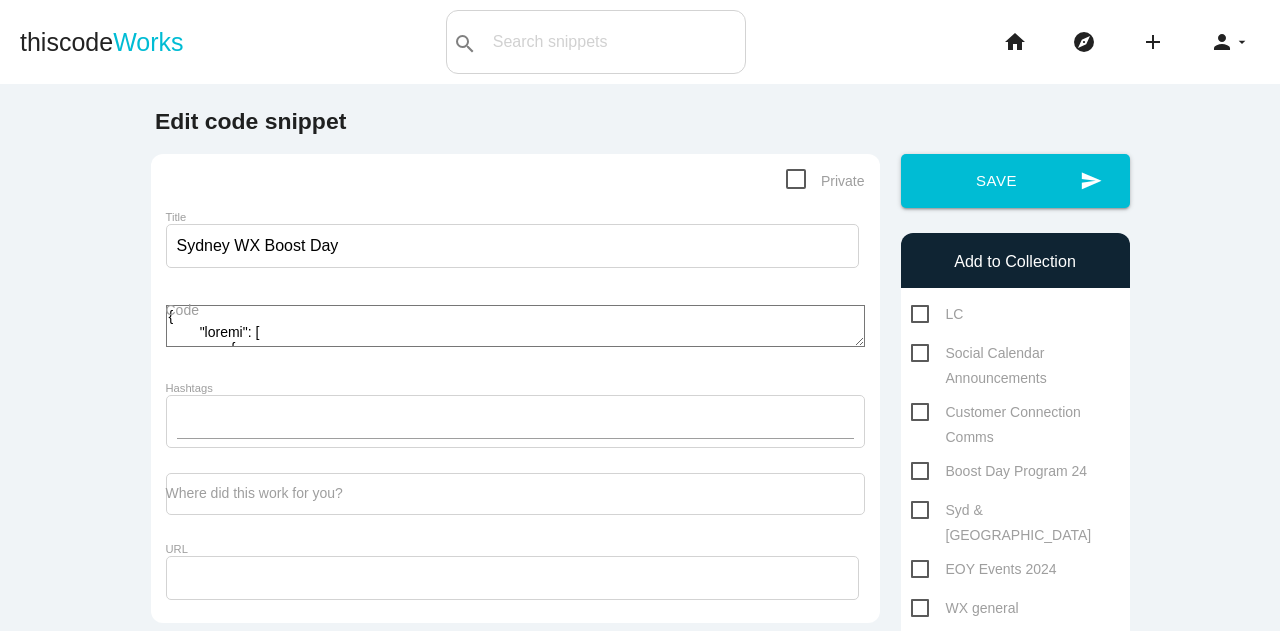 scroll, scrollTop: 0, scrollLeft: 0, axis: both 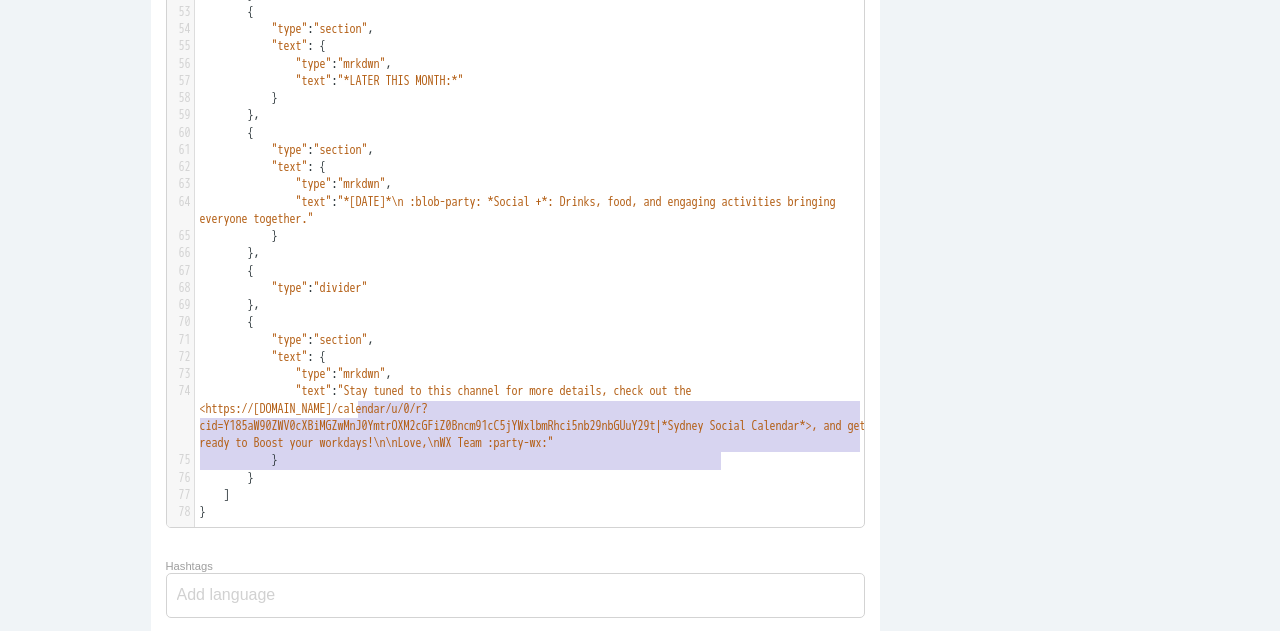 drag, startPoint x: 350, startPoint y: 408, endPoint x: 724, endPoint y: 464, distance: 378.16928 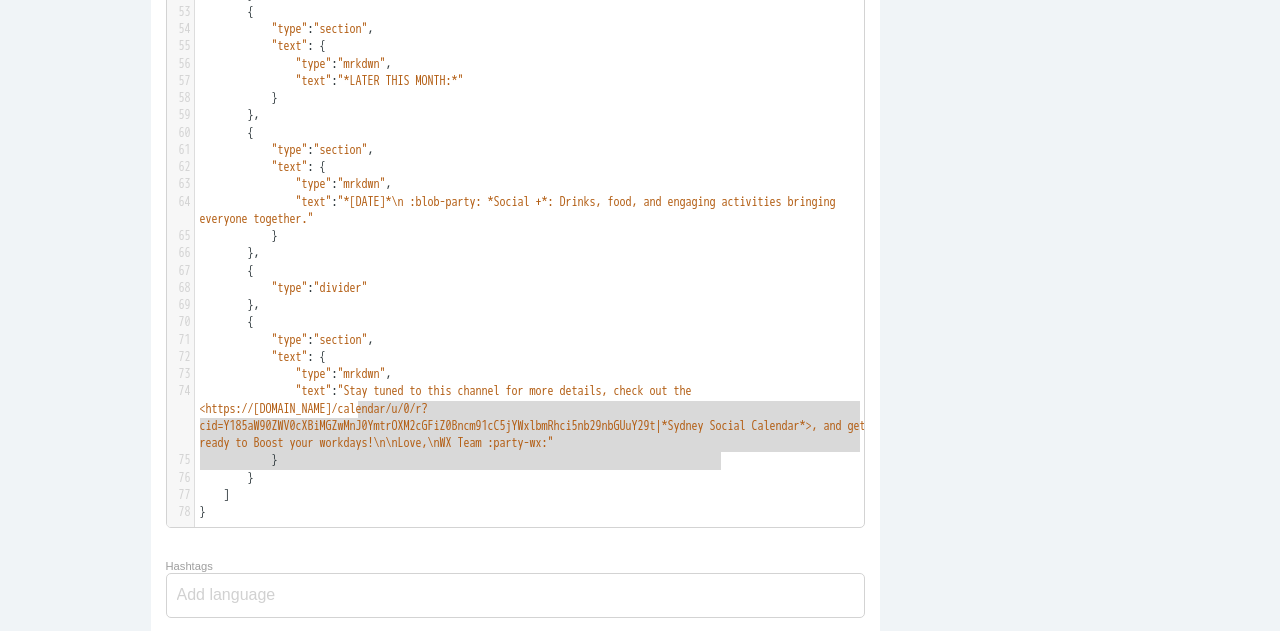 type on ""Stay tuned to this channel for more details, check out the <https://[DOMAIN_NAME]/calendar/u/0/r?cid=Y185aW90ZWV0cXBiMGZwMnJ0YmtrOXM2cGFiZ0Bncm91cC5jYWxlbmRhci5nb29nbGUuY29t|*Sydney Social Calendar*>, and get ready to Boost your workdays!\n\nLove,\nWX Team :party-wx:"" 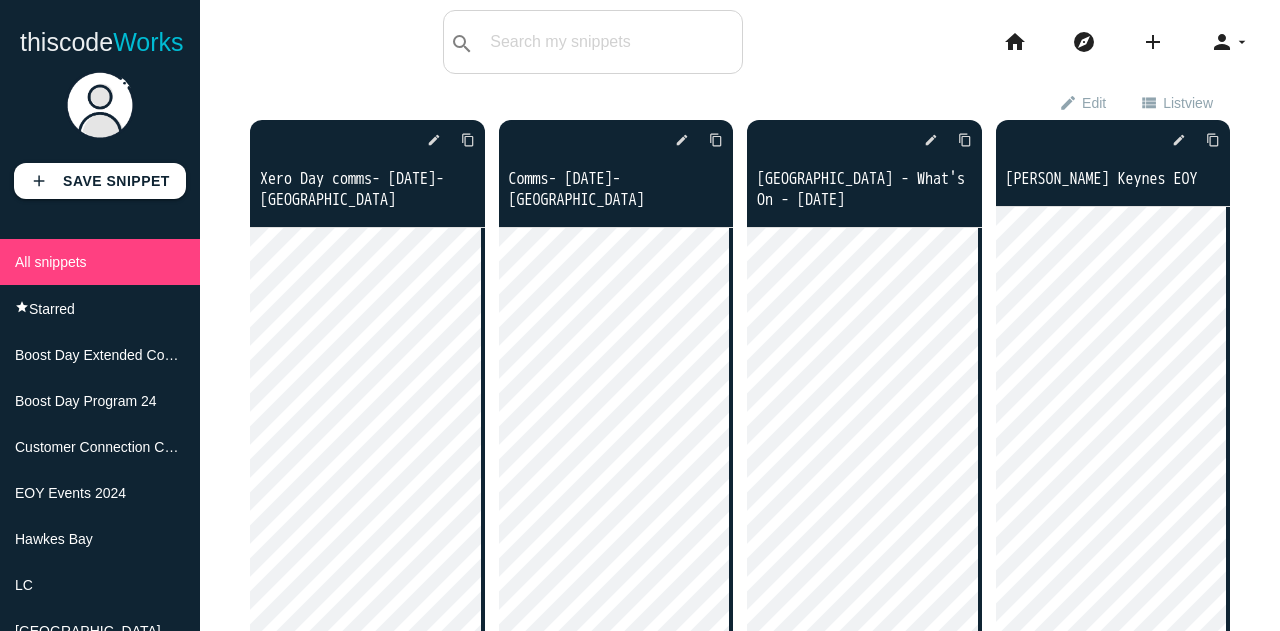 scroll, scrollTop: 0, scrollLeft: 0, axis: both 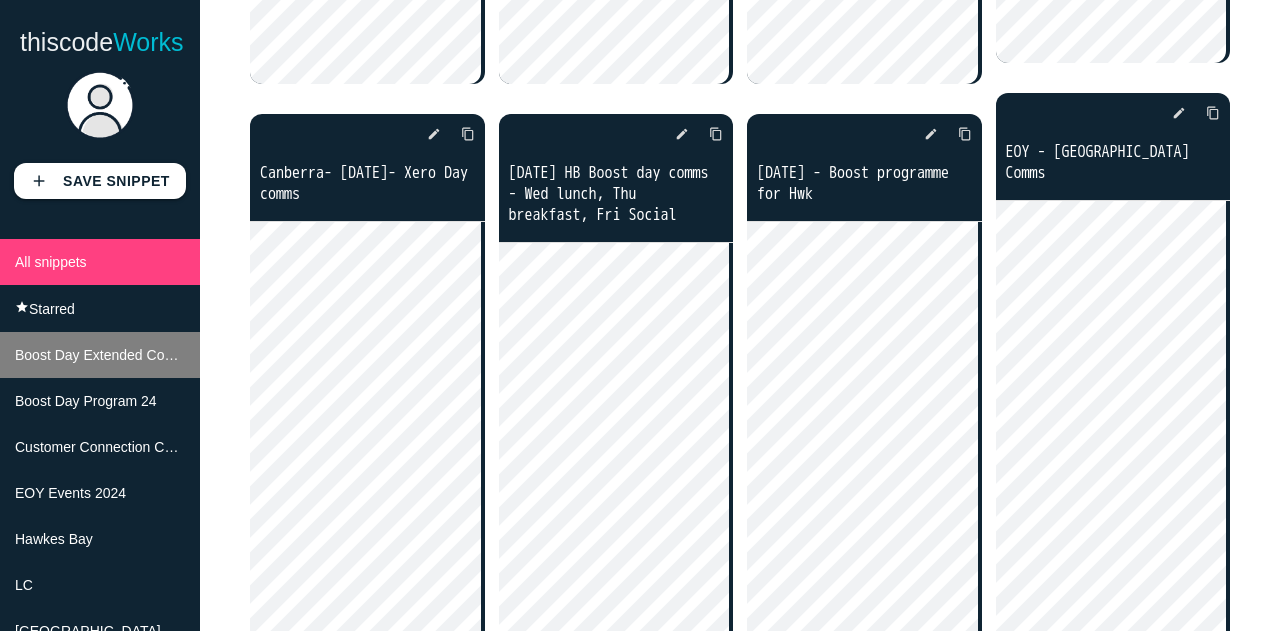 click on "Boost Day Extended Comms 24" at bounding box center (114, 355) 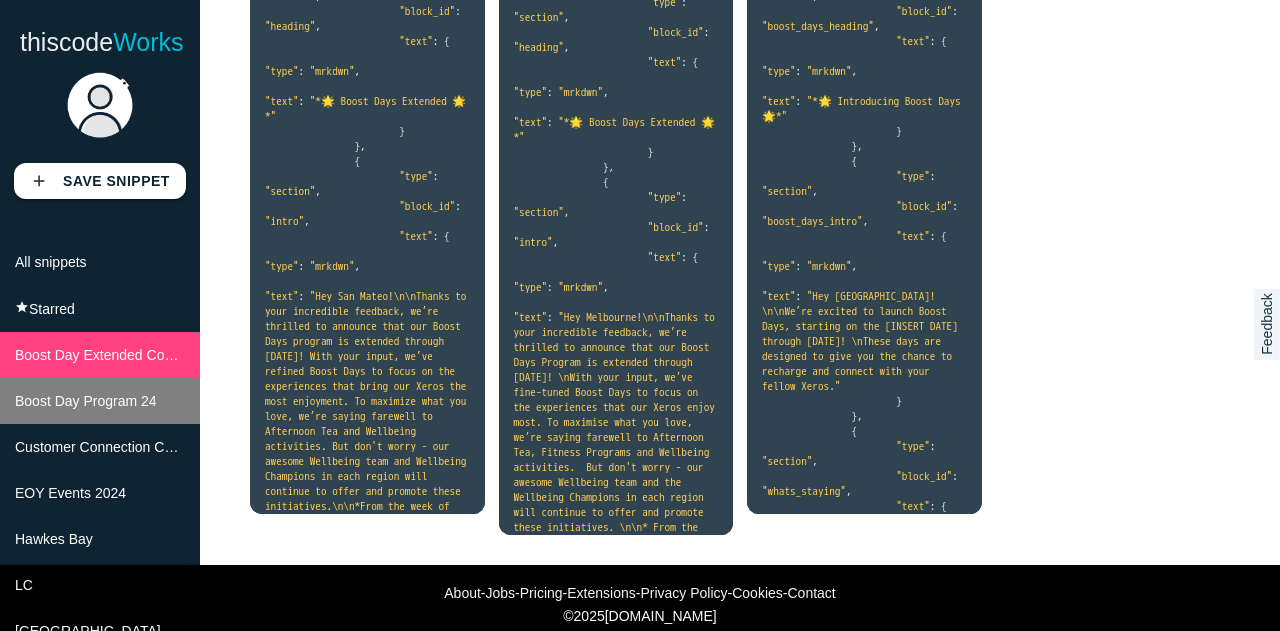click on "Boost Day Program 24" at bounding box center (86, 401) 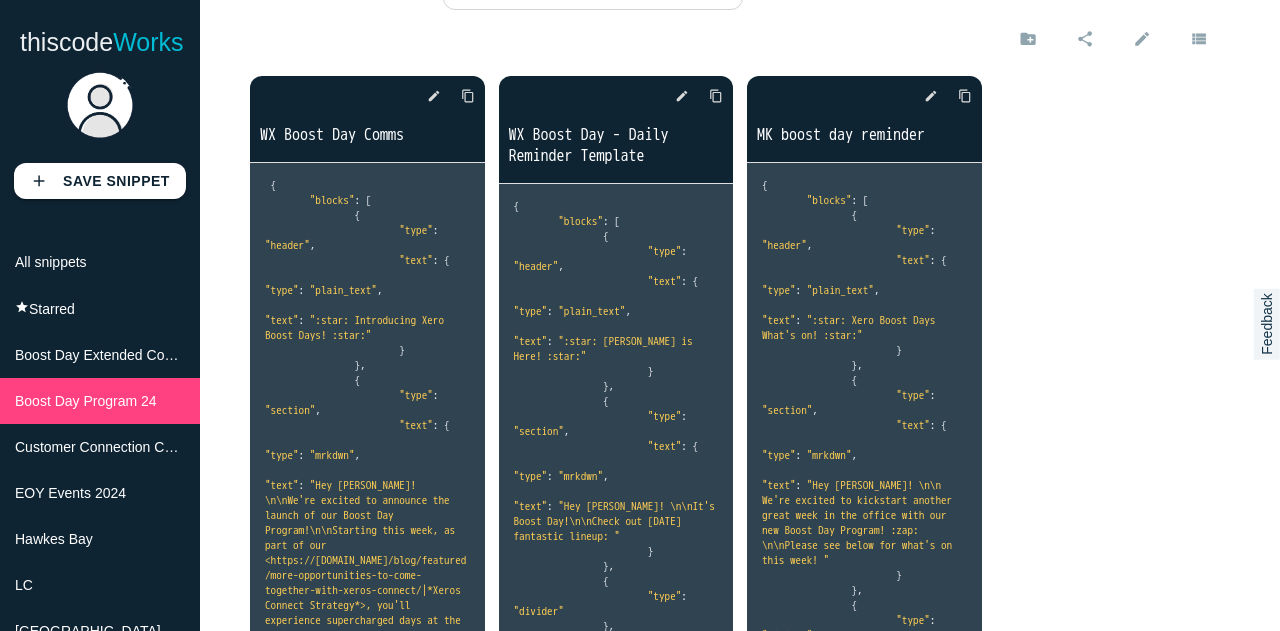 scroll, scrollTop: 0, scrollLeft: 0, axis: both 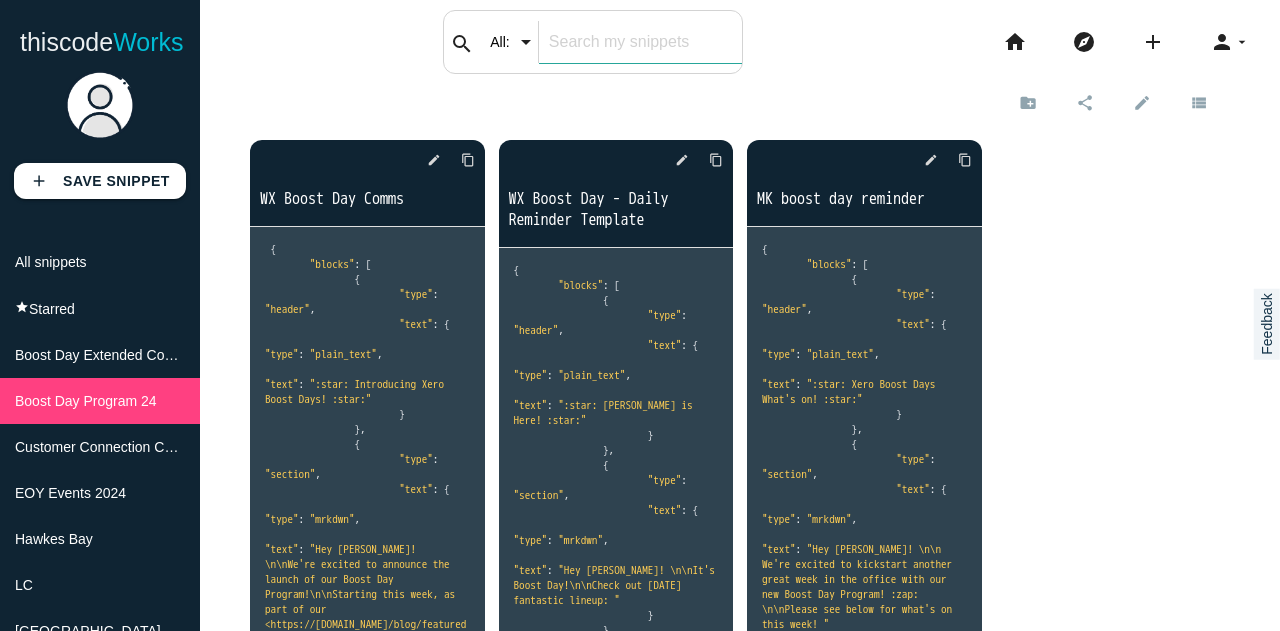 click on "search
All: All: Code: Title: Tag:
All:
Code:
Title:
Tag:" at bounding box center [593, 42] 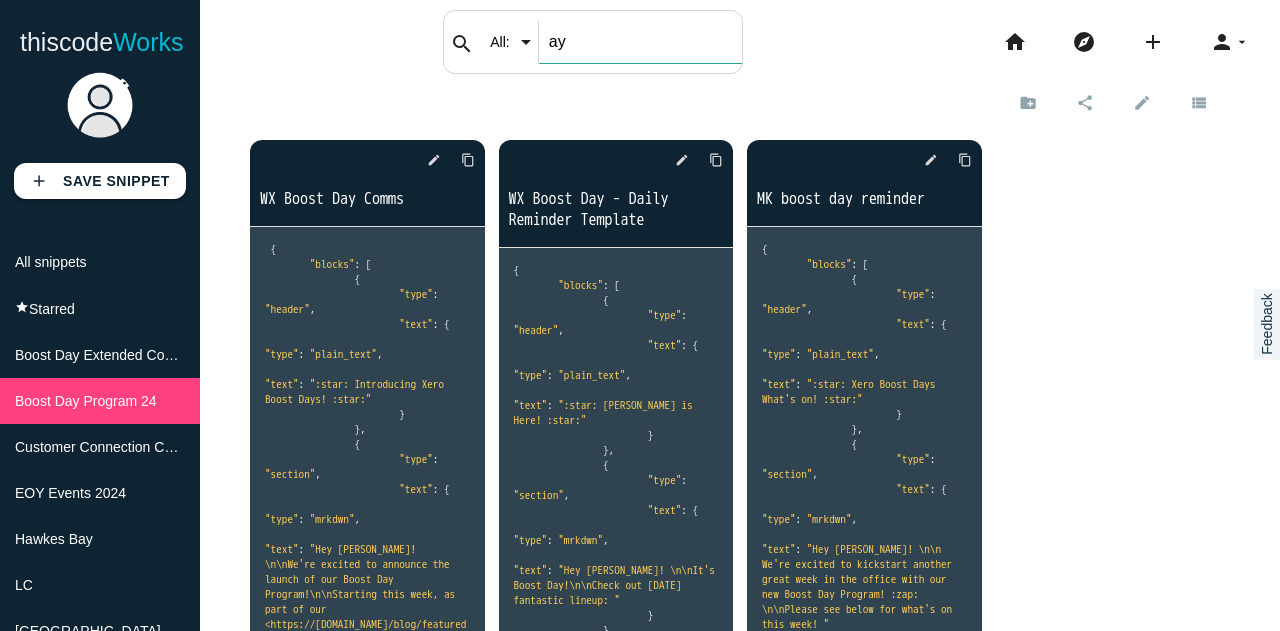 type on "a" 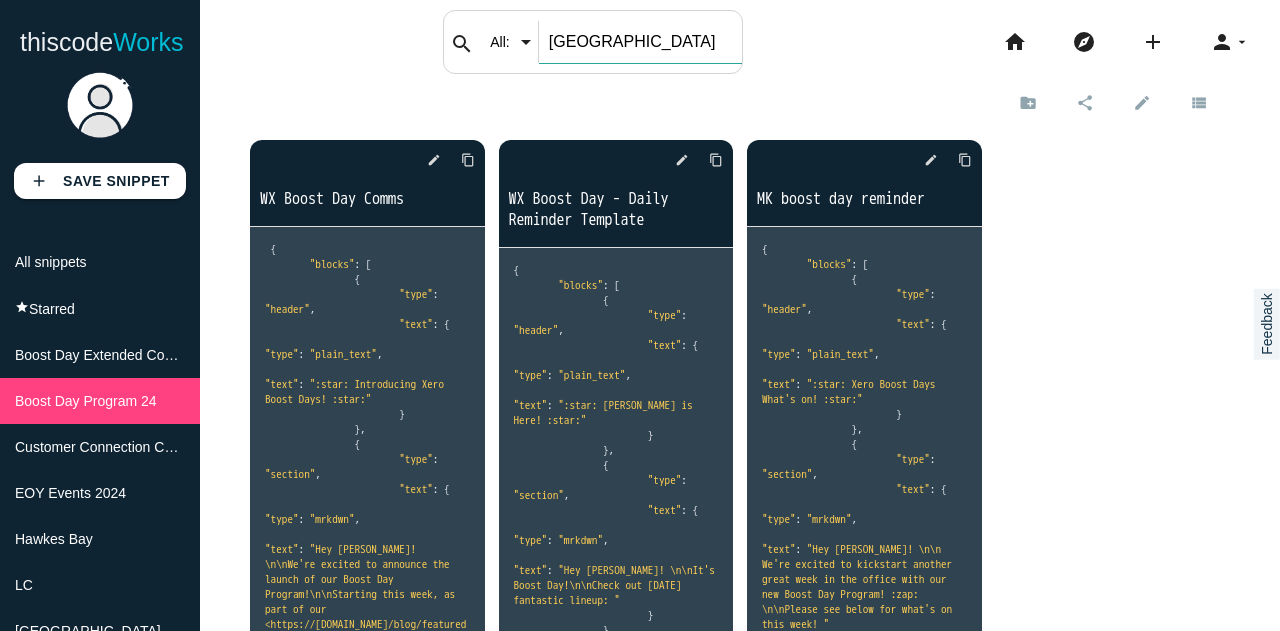 type on "[GEOGRAPHIC_DATA]" 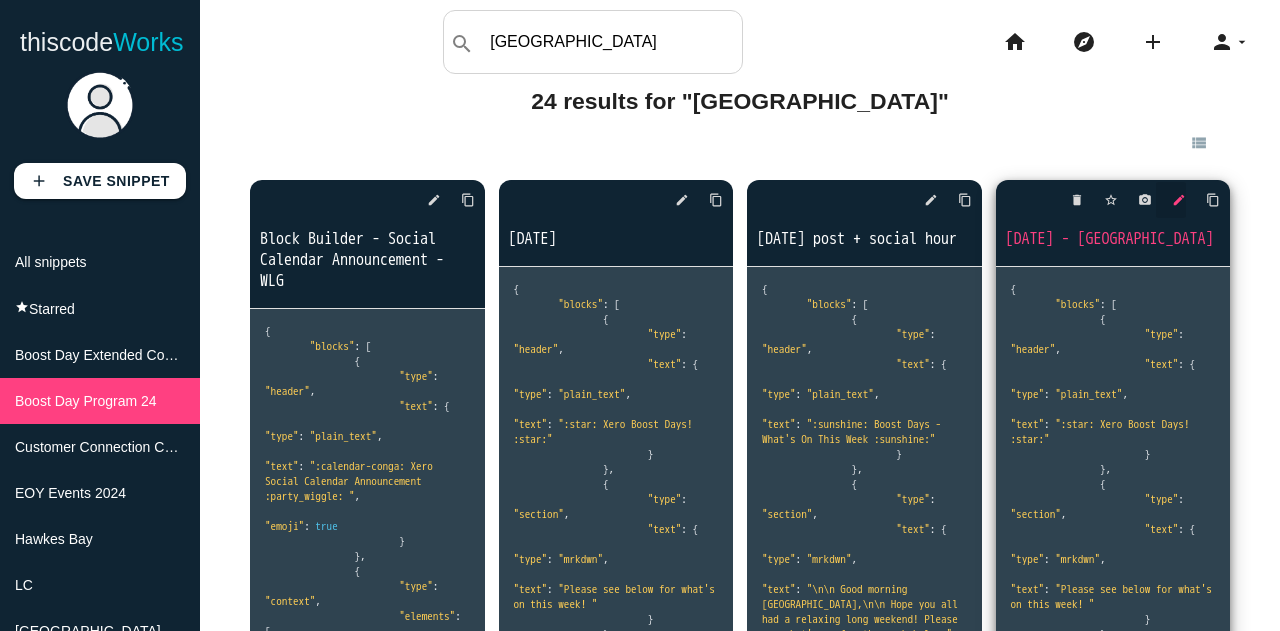 click on "edit" at bounding box center [1179, 200] 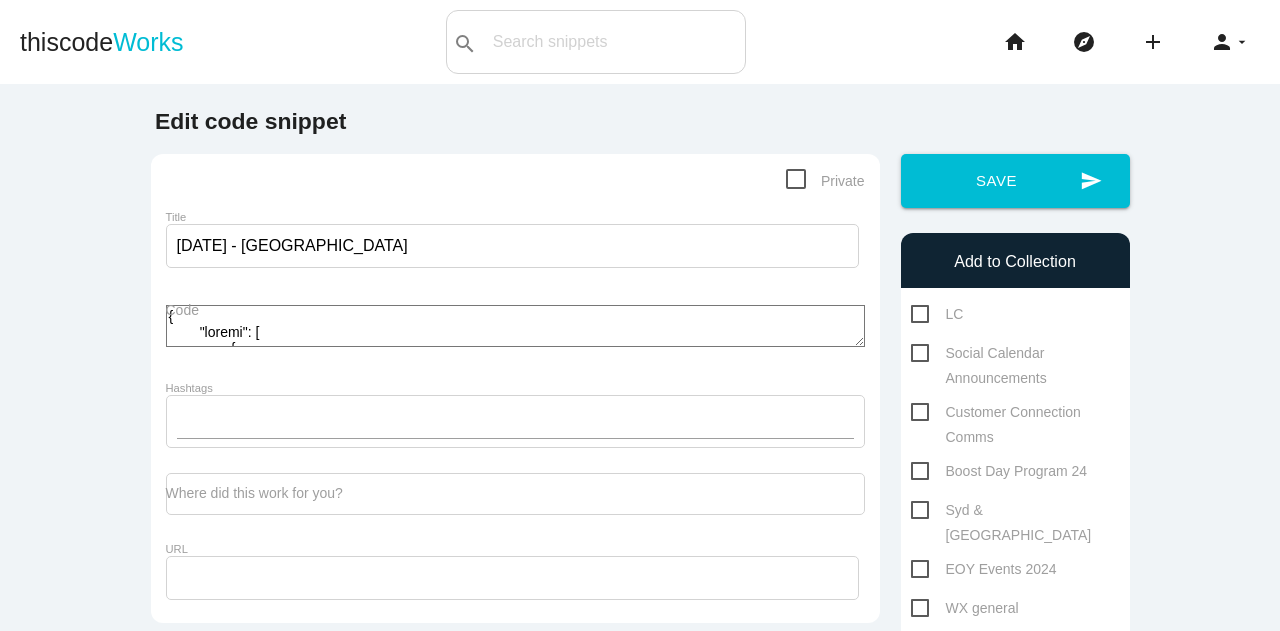 scroll, scrollTop: 0, scrollLeft: 0, axis: both 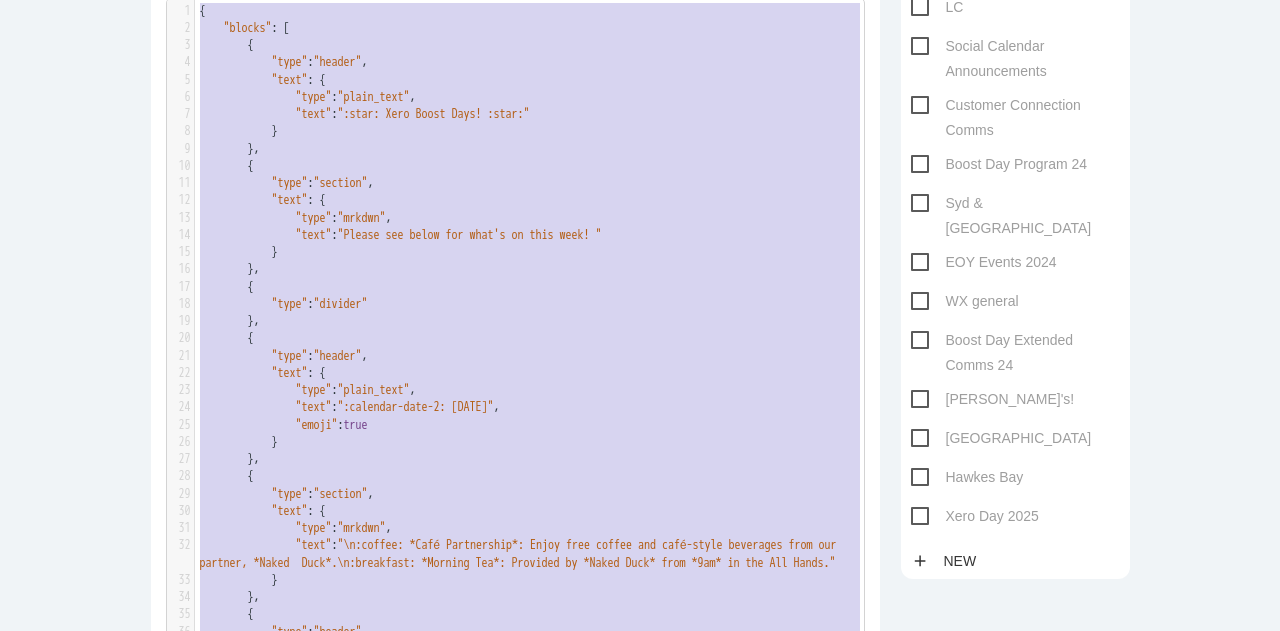 drag, startPoint x: 264, startPoint y: 501, endPoint x: 161, endPoint y: -121, distance: 630.47046 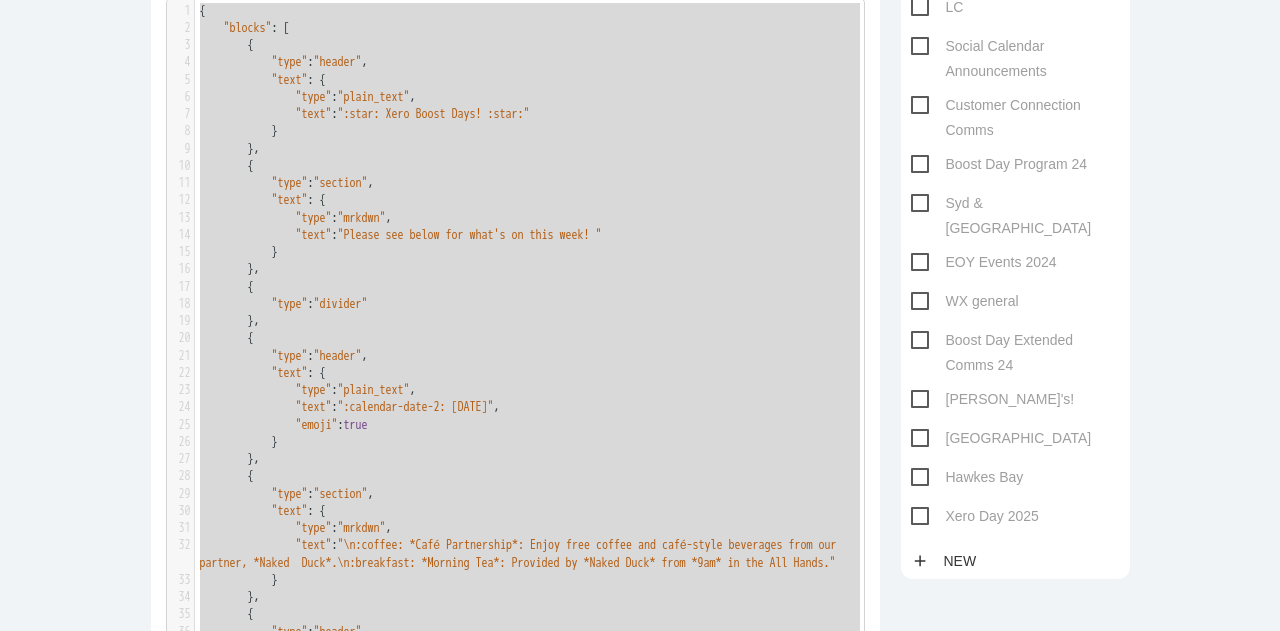 type on "{
"blocks": [
{
"type": "header",
"text": {
"type": "plain_text",
"text": ":star: Xero Boost Days! :star:"
}
},
{
"type": "section",
"text": {
"type": "mrkdwn",
"text": "Please see below for what's on this week! "
}
},
{
"type": "divider"
},
{
"type": "header",
"text": {
"type": "plain_text",
"text": ":calendar-date-2: Wednesday, 2nd July",
"emoji": true
}
},
{
"type": "section",
"text": {
"type": "mrkdwn",
"text": "\n:coffee: *Café Partnership*: Enjoy free coffee and café-style beverages from our partner, *Naked  Duck*.\n:breakfast: *Morning Tea*: Provided by *Naked Duck* from *9am* in the All Hands."
}
},
{
"type": "header",
"text": {
"type": "plain_text",
"text": ":calendar-date-22: Thursday, 3rd July",
"emoji": true
}
},
{
"type": "section",
"text": {
"type": "mrkdwn",
"text": ":coffee: *Café Partnership*: Café Partnership: Enjoy coffee and café-style beverages from o..." 